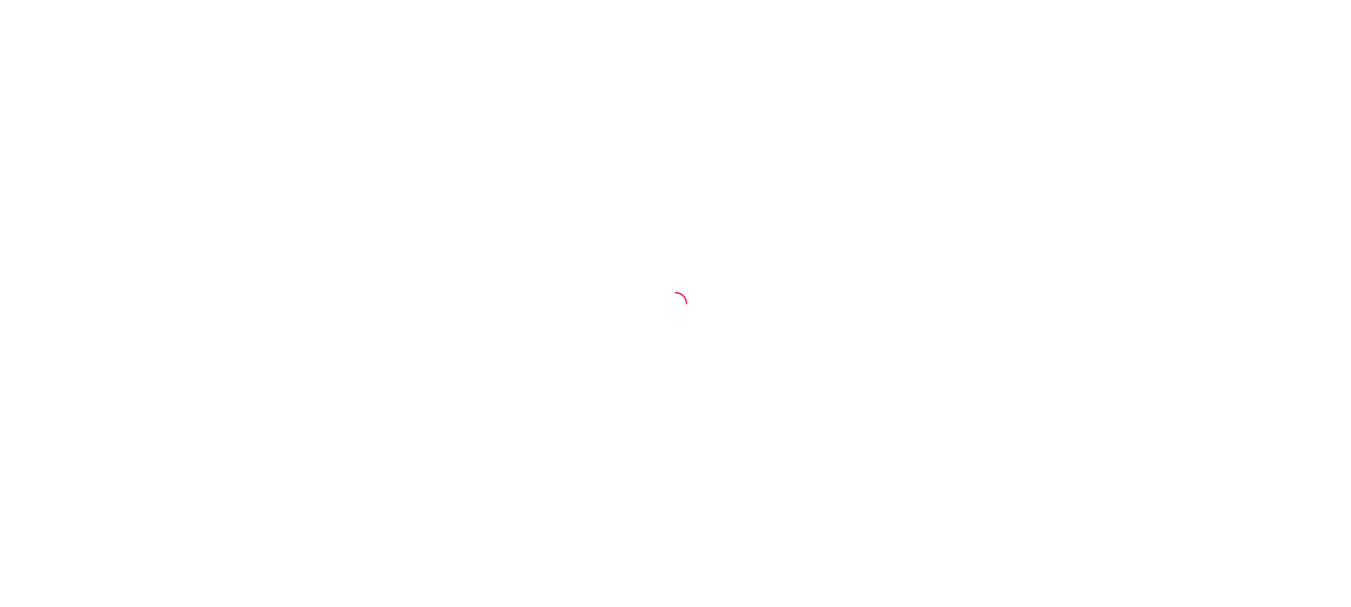 scroll, scrollTop: 0, scrollLeft: 0, axis: both 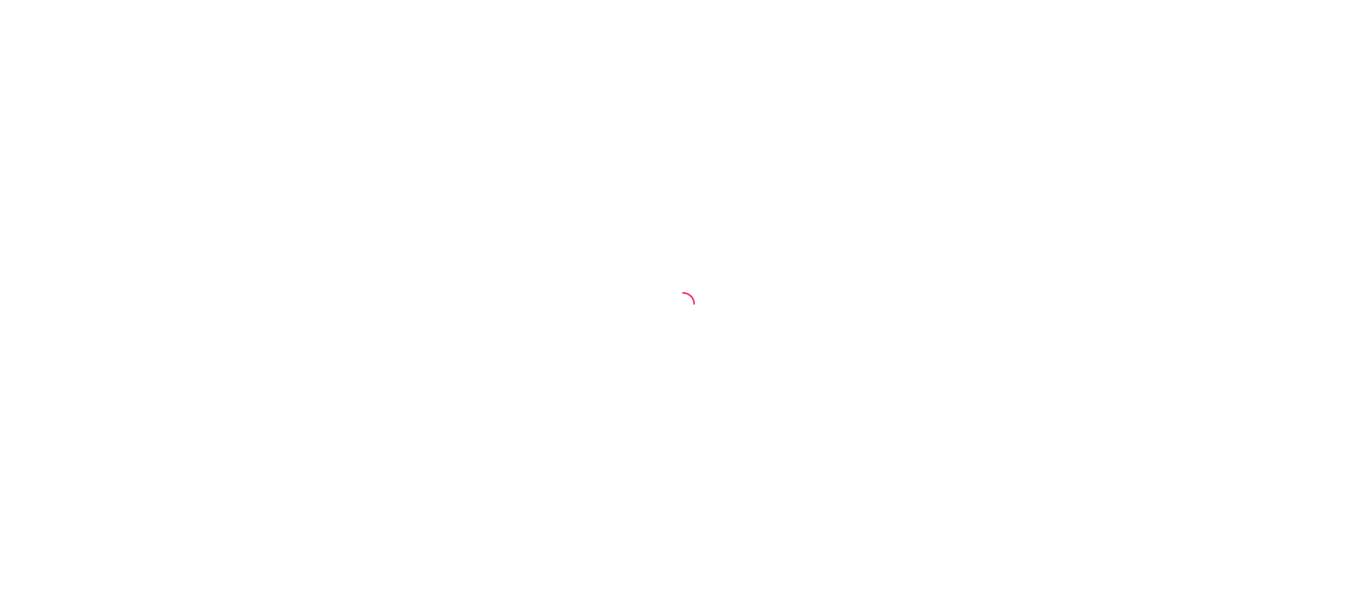 select on "30" 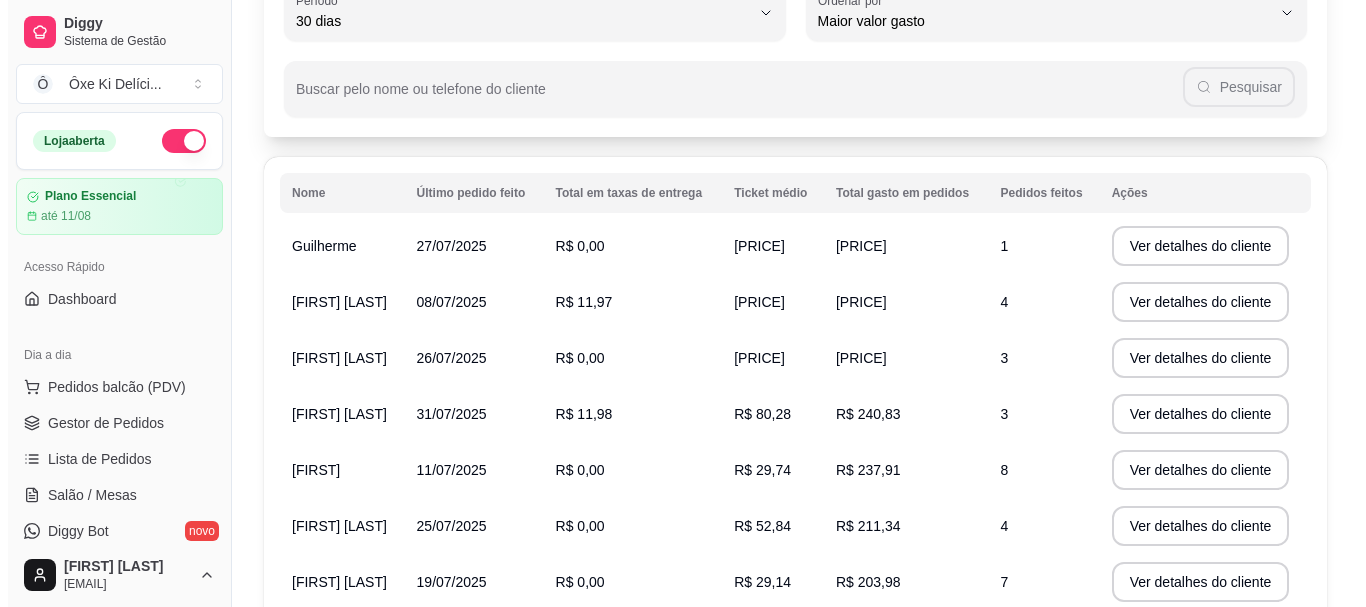 scroll, scrollTop: 172, scrollLeft: 0, axis: vertical 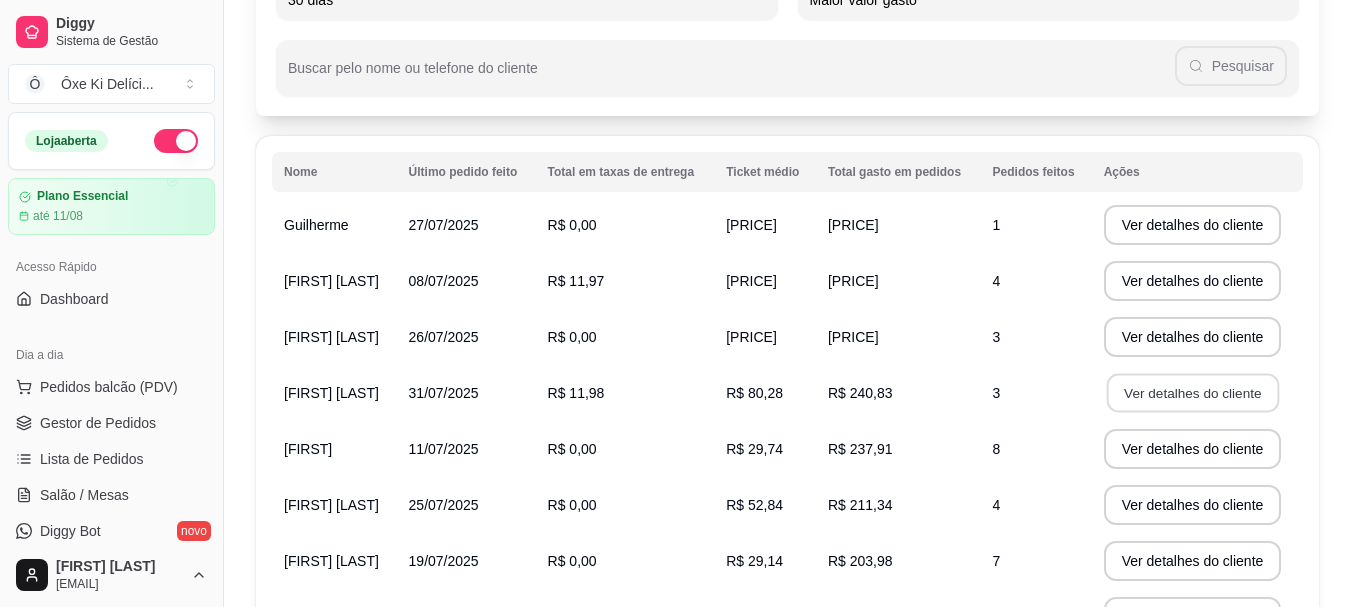 click on "Ver detalhes do cliente" at bounding box center [1192, 393] 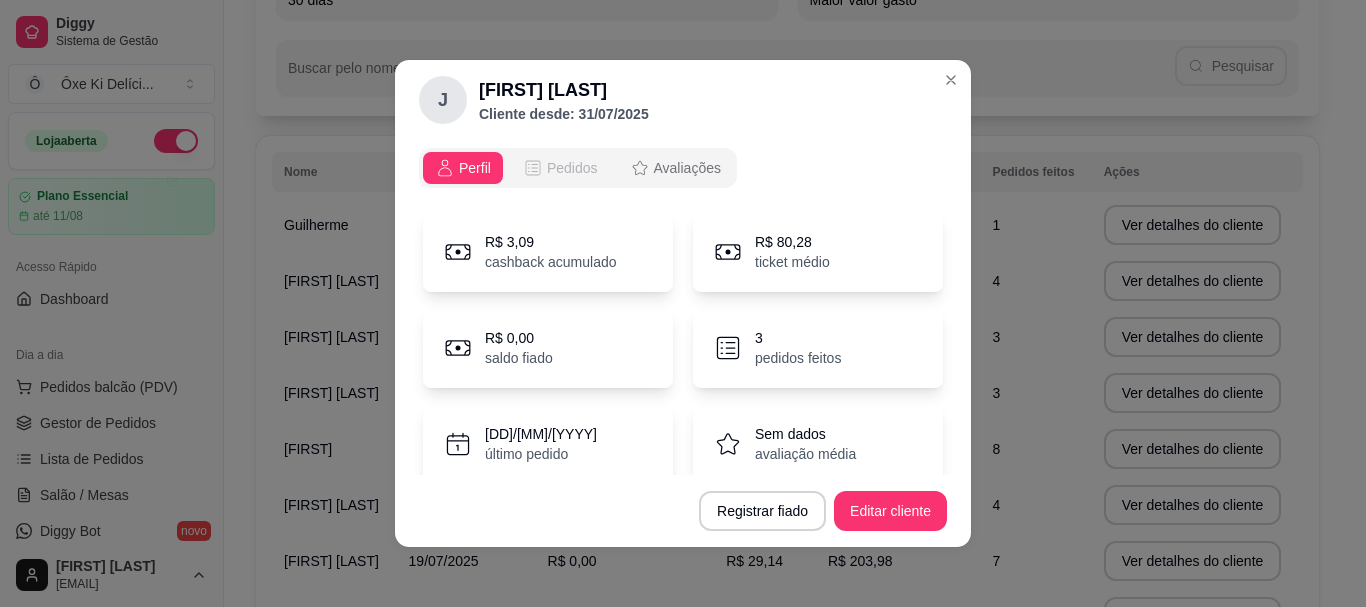 click on "Pedidos" at bounding box center (560, 168) 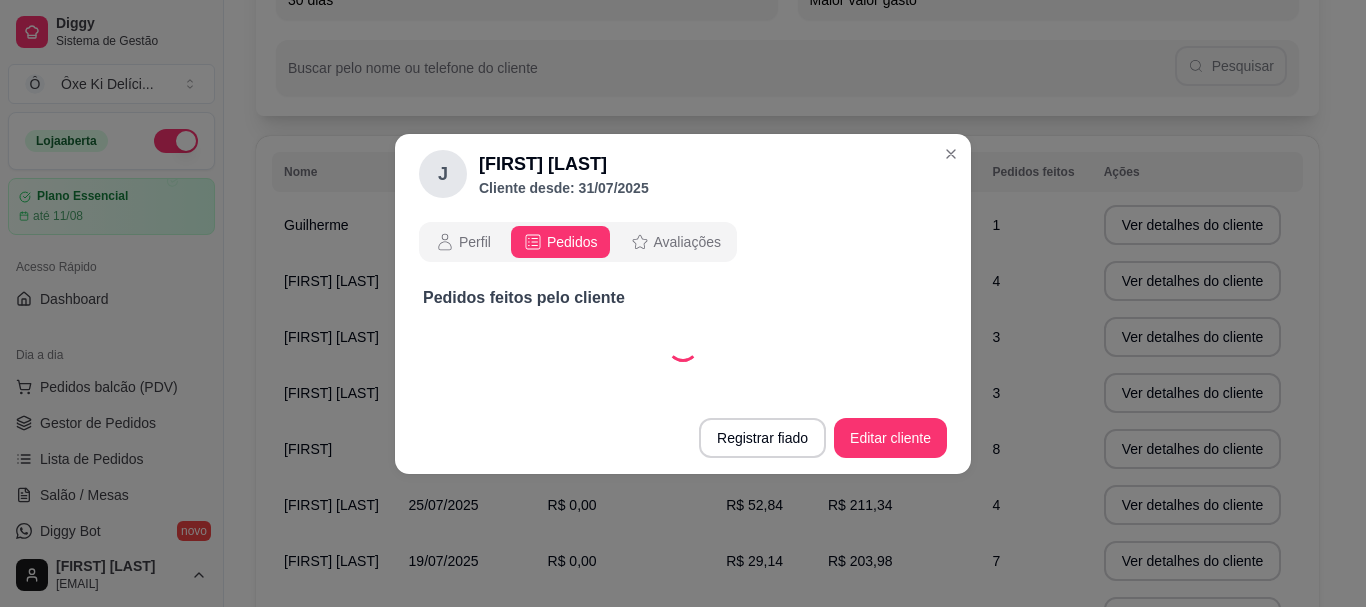 select on "30" 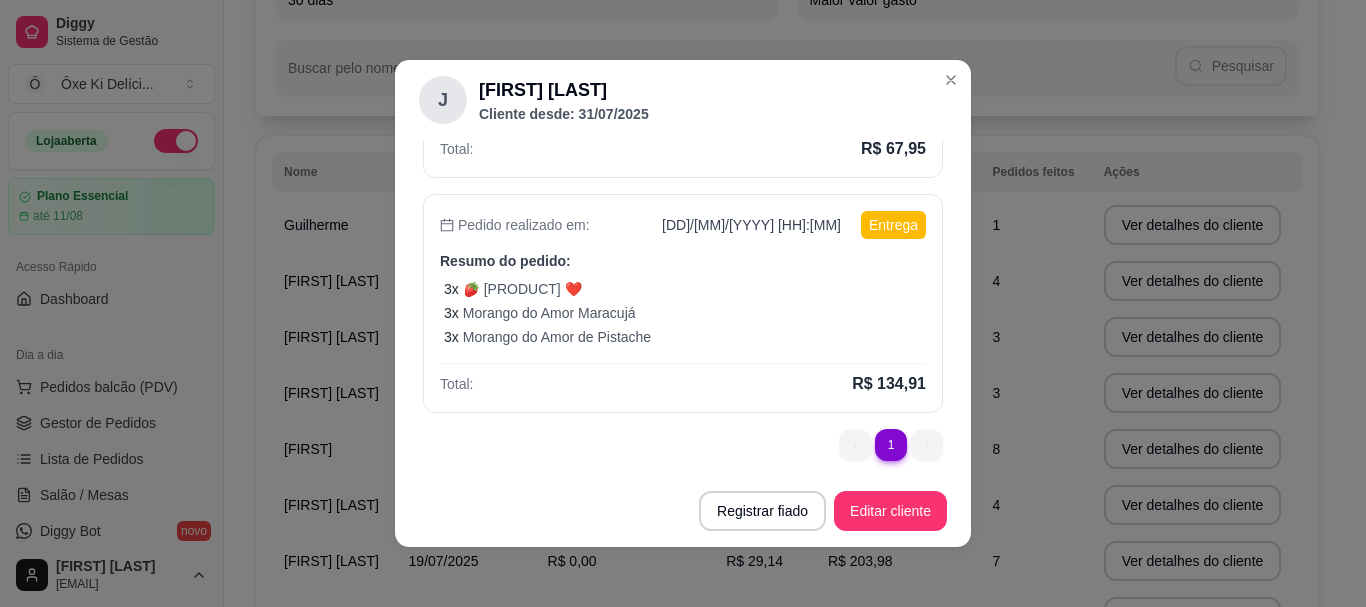scroll, scrollTop: 558, scrollLeft: 0, axis: vertical 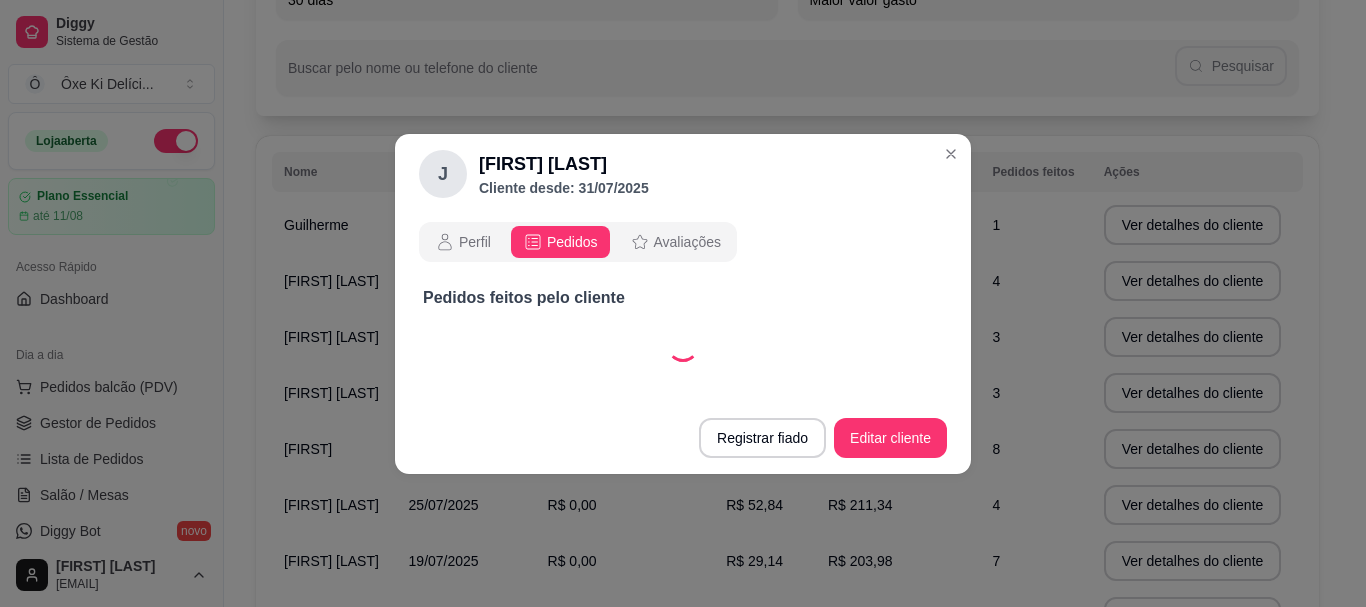select on "30" 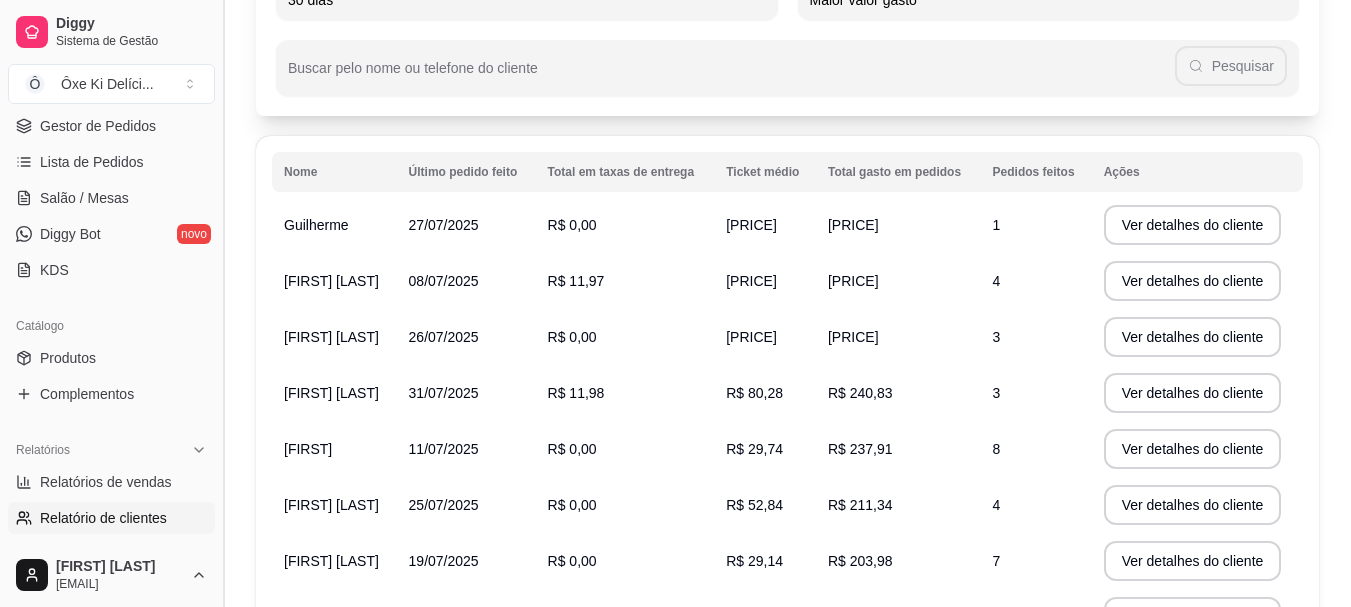 scroll, scrollTop: 301, scrollLeft: 0, axis: vertical 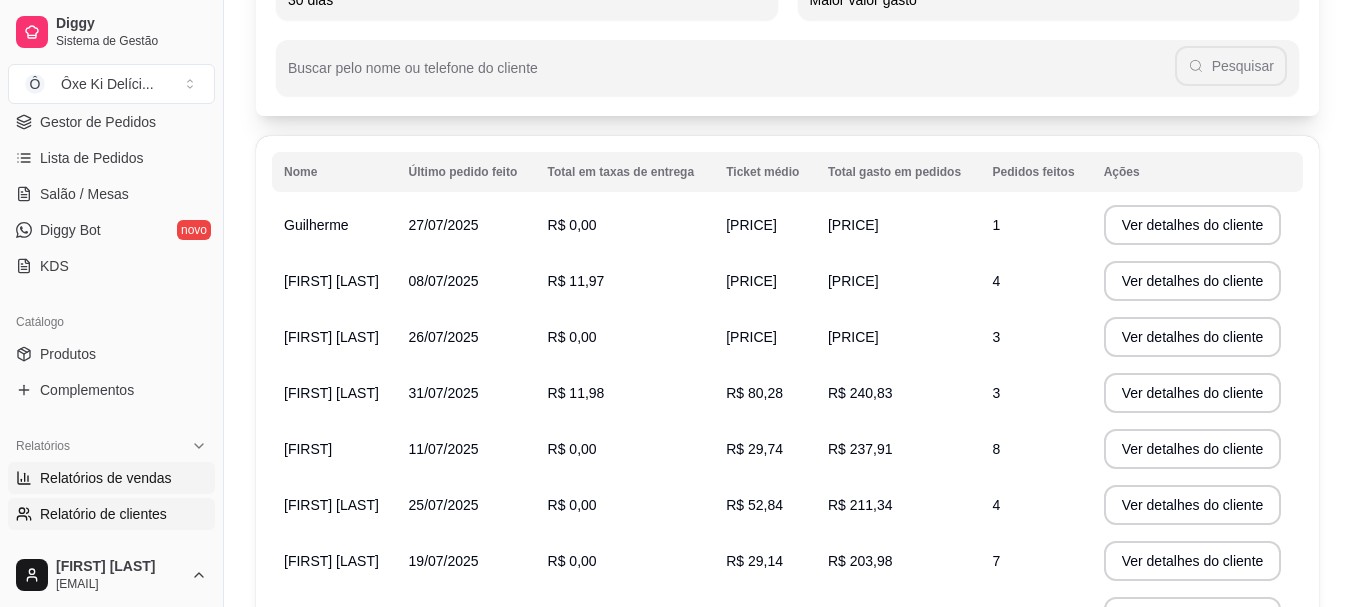 click on "Relatórios de vendas" at bounding box center [111, 478] 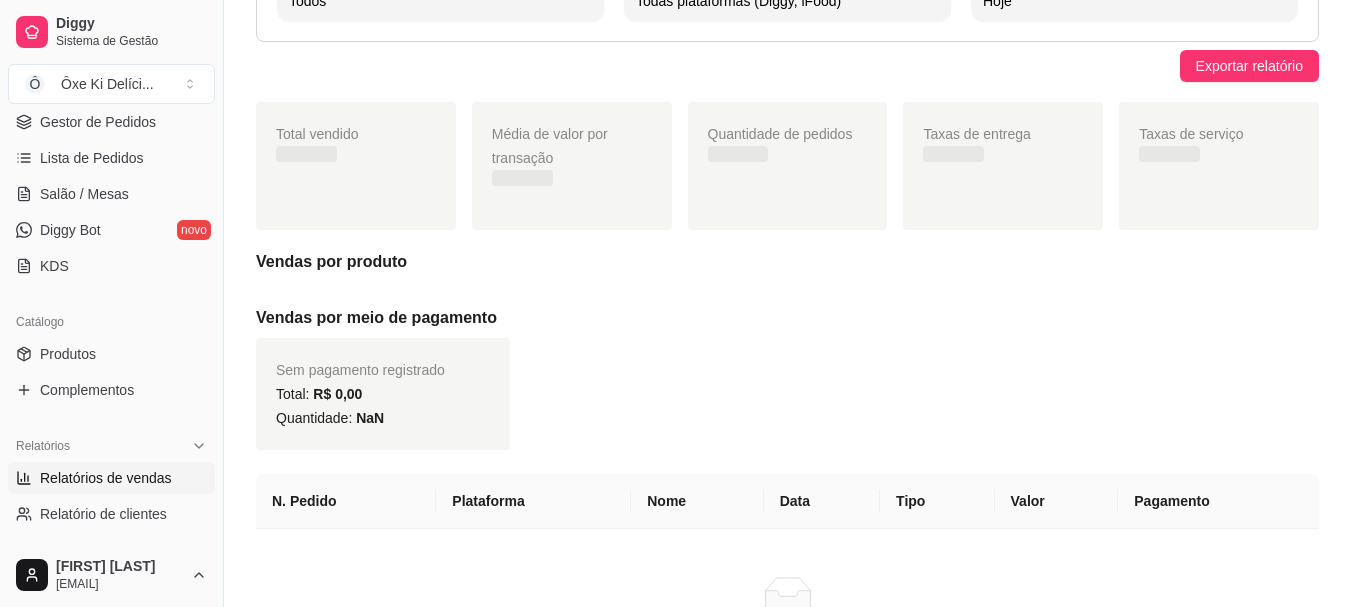 scroll, scrollTop: 0, scrollLeft: 0, axis: both 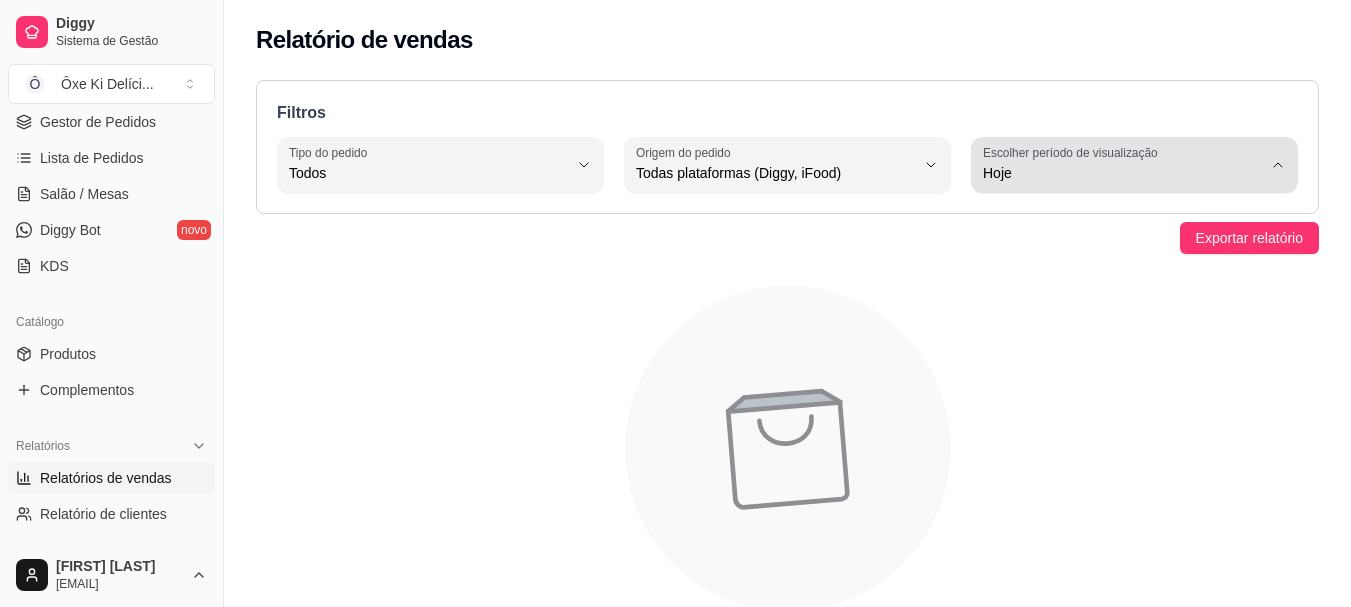 click 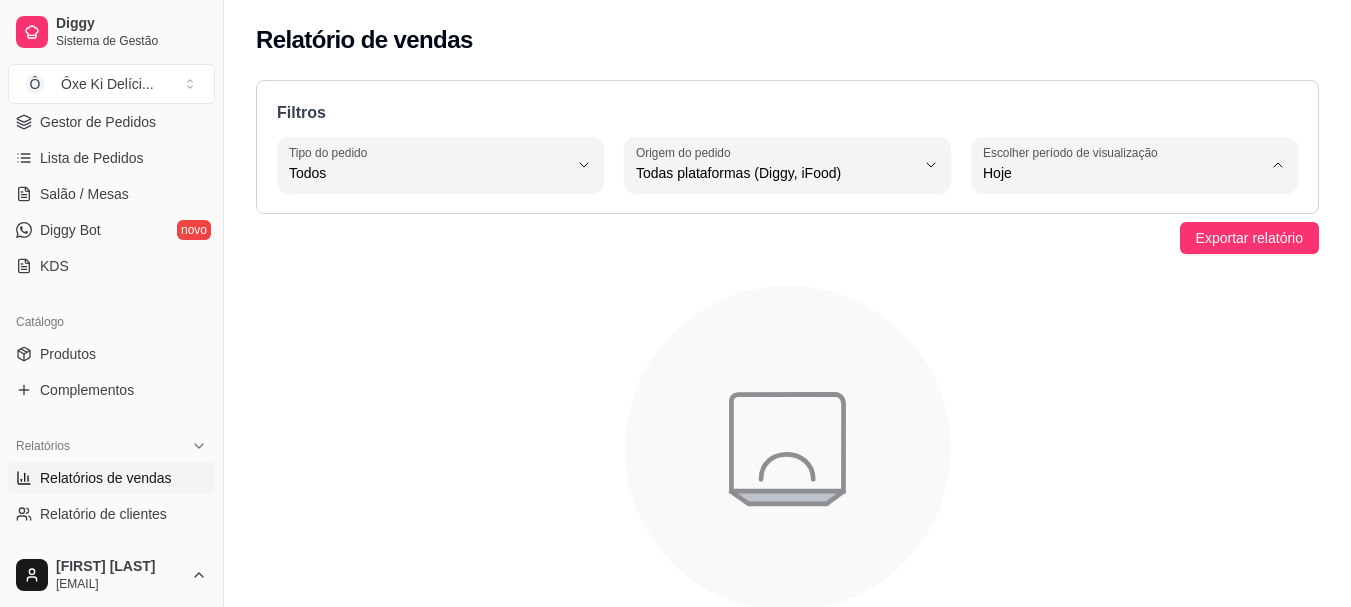 click on "Customizado" at bounding box center (1125, 416) 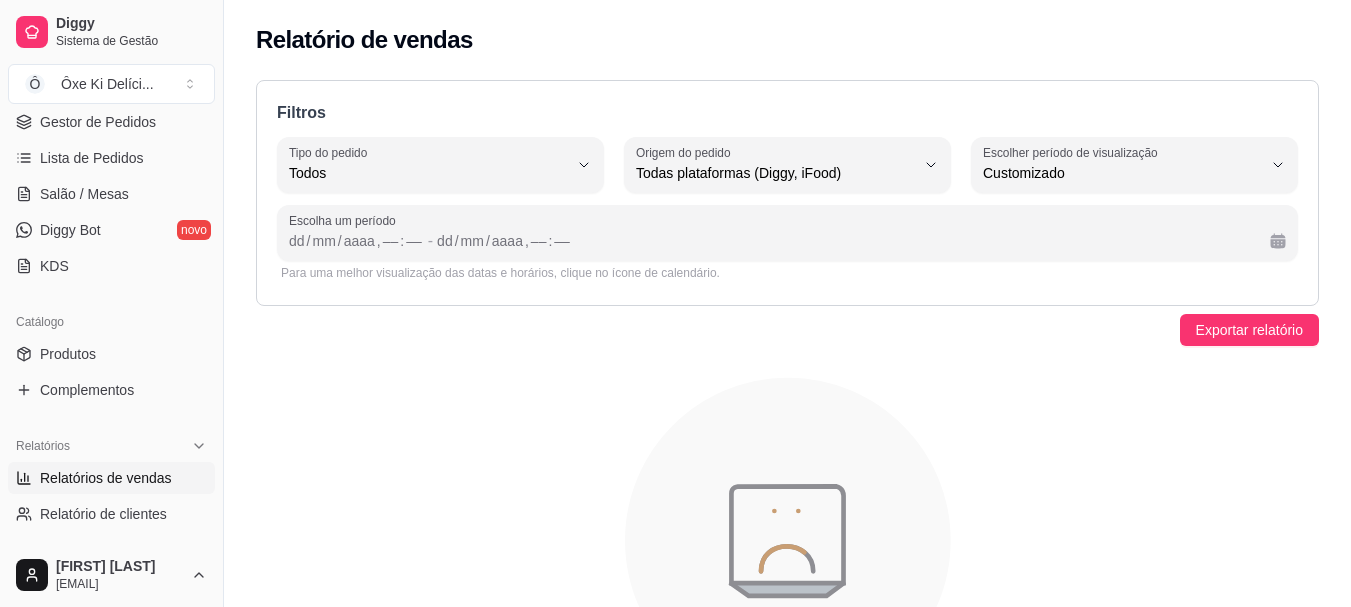 scroll, scrollTop: 19, scrollLeft: 0, axis: vertical 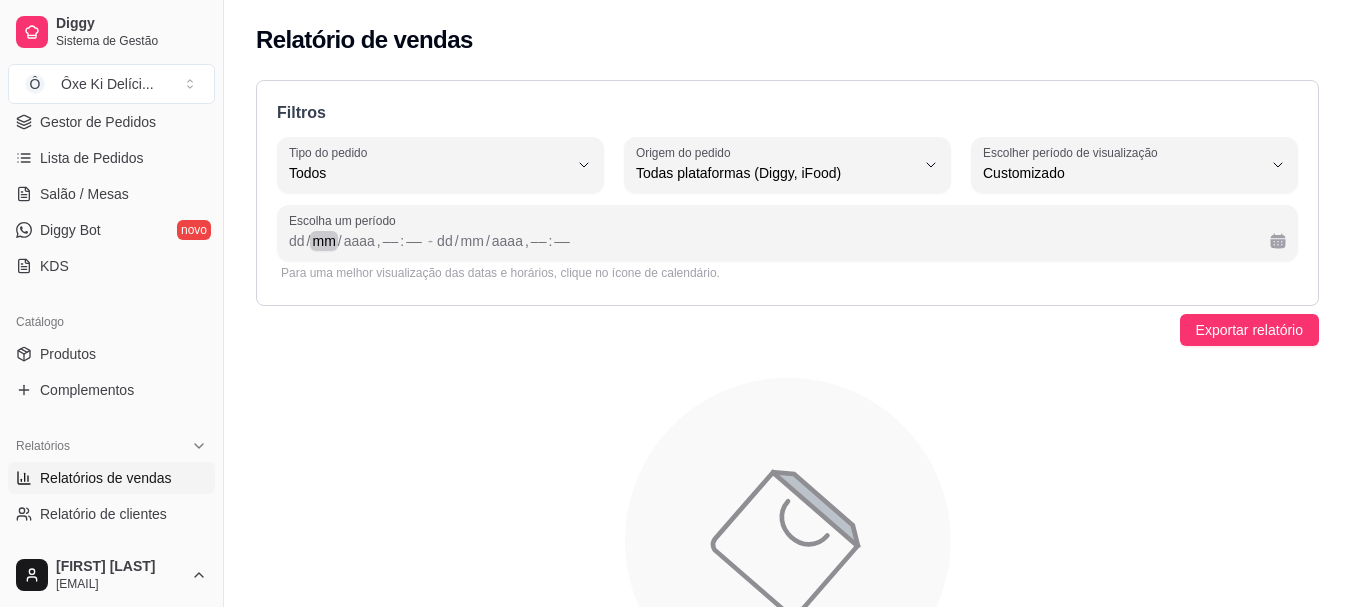 click on "mm" at bounding box center [323, 241] 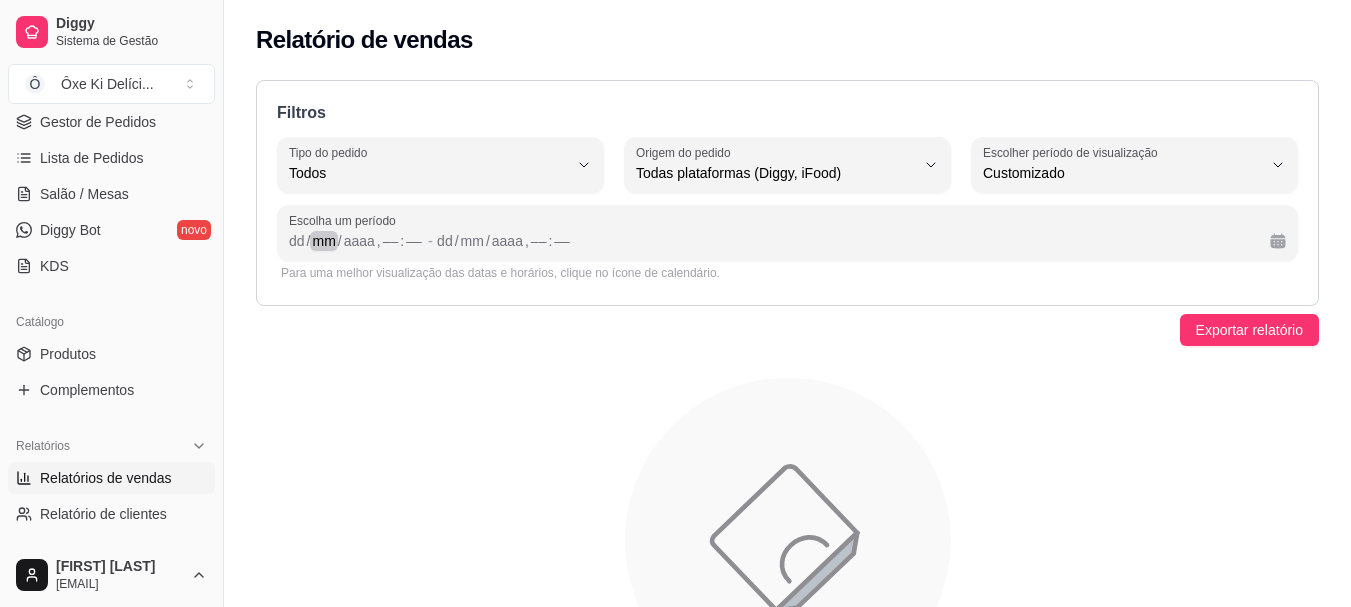 click on "Escolha um período" at bounding box center [787, 221] 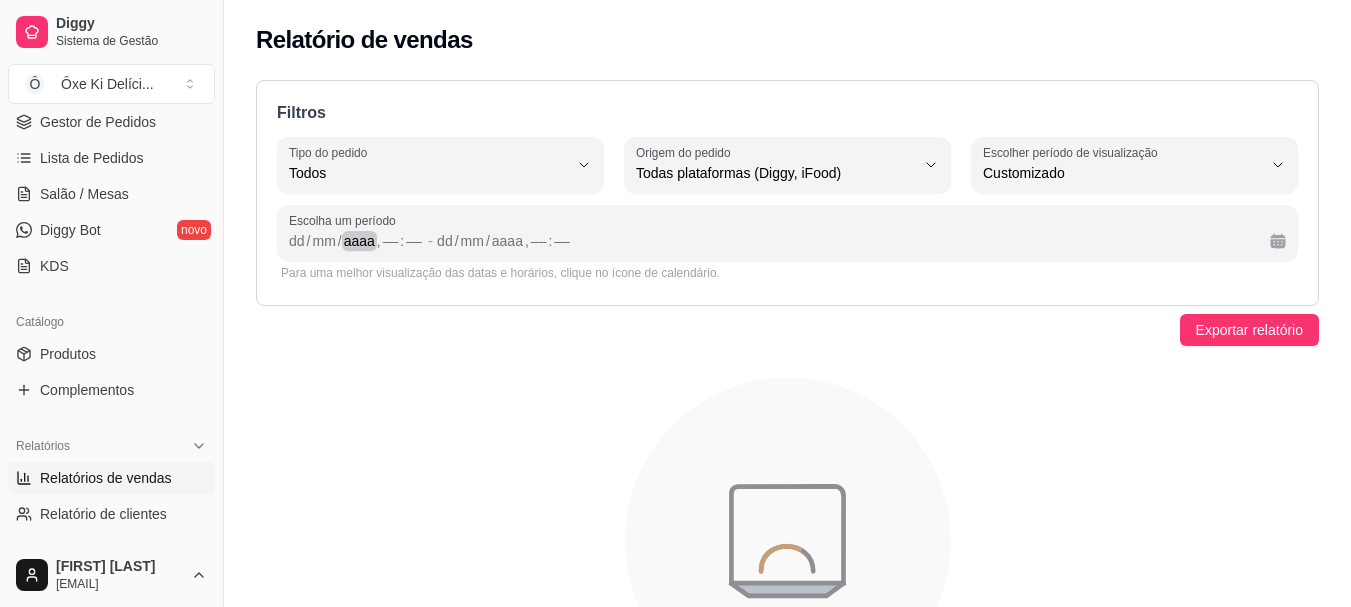 click on "aaaa" at bounding box center [359, 241] 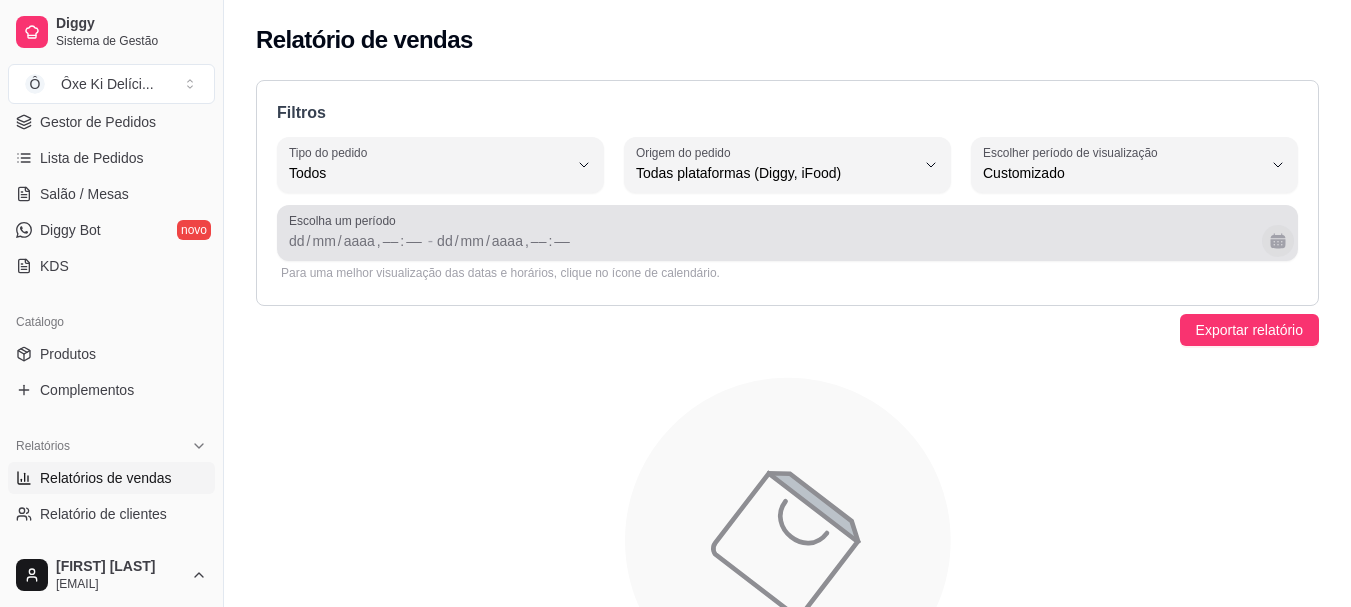 click at bounding box center (1278, 241) 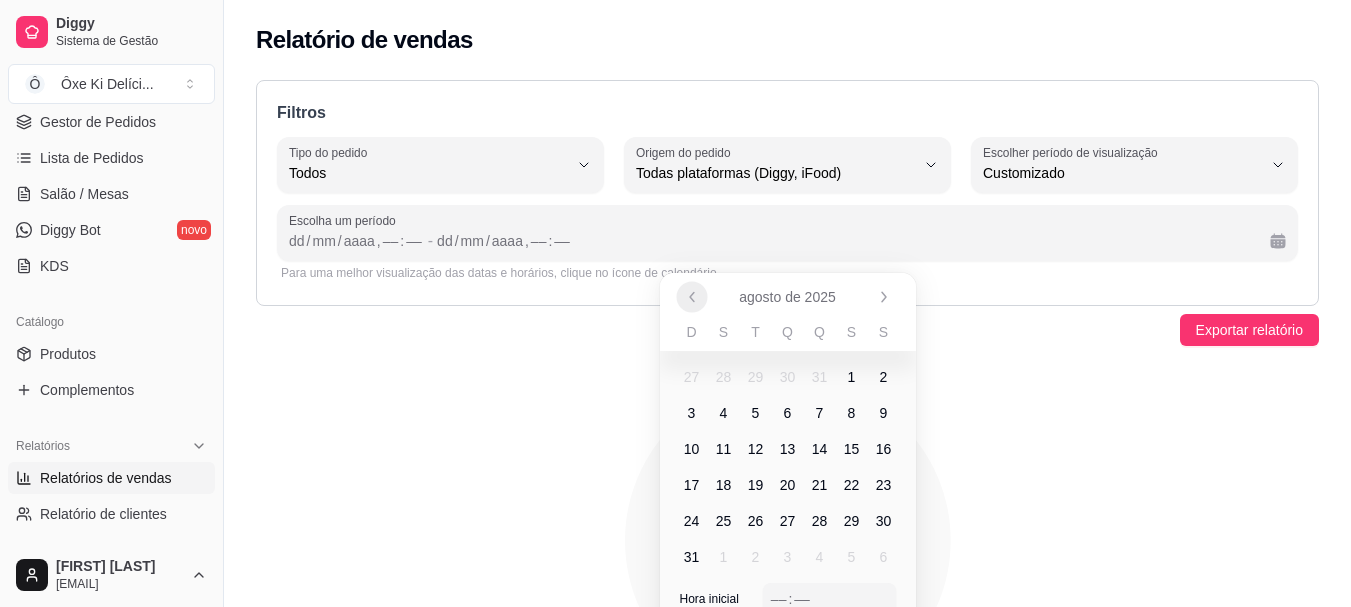 click 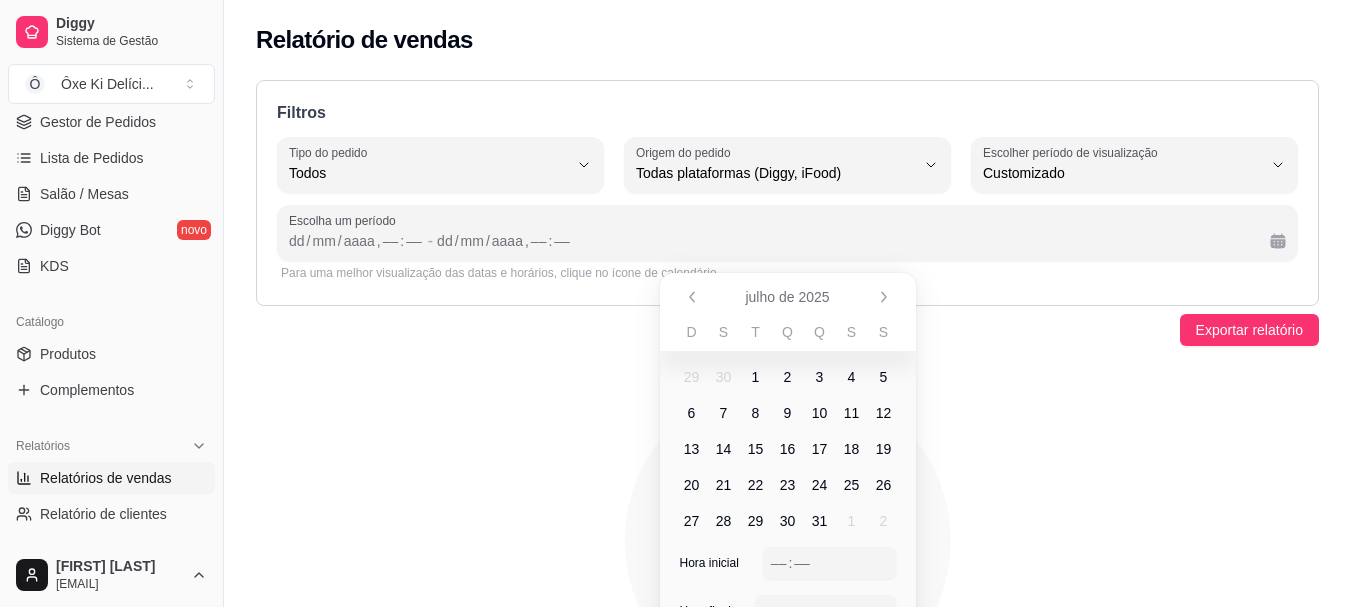 click on "28" at bounding box center [724, 521] 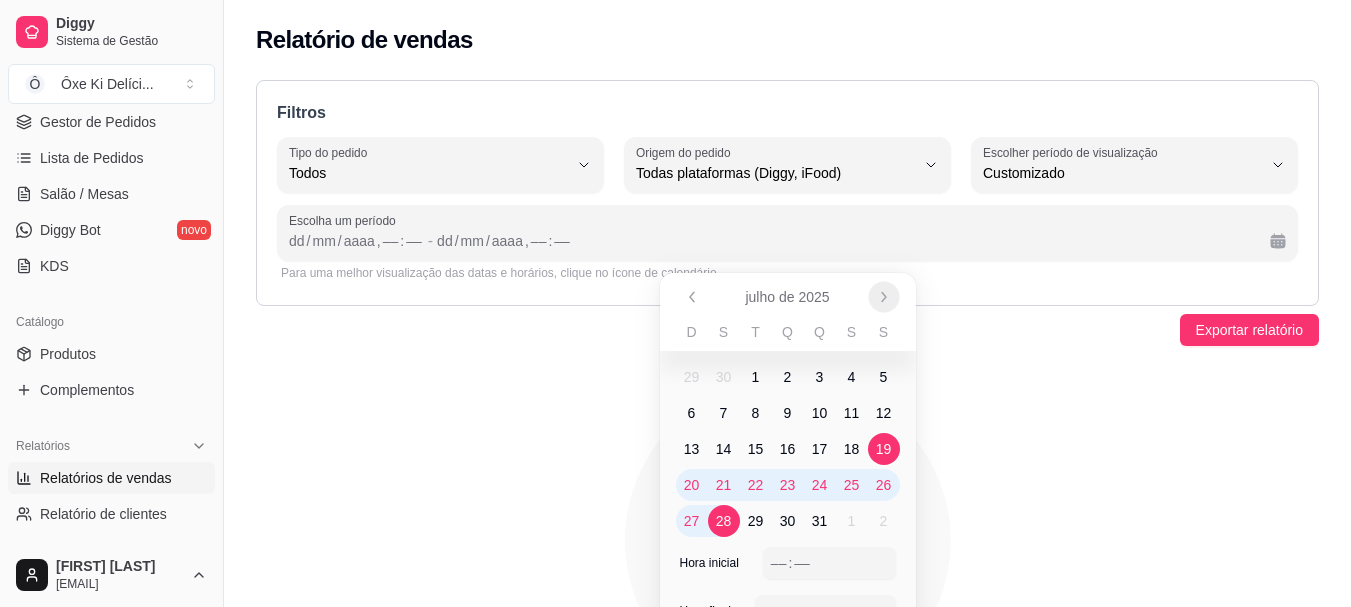 click 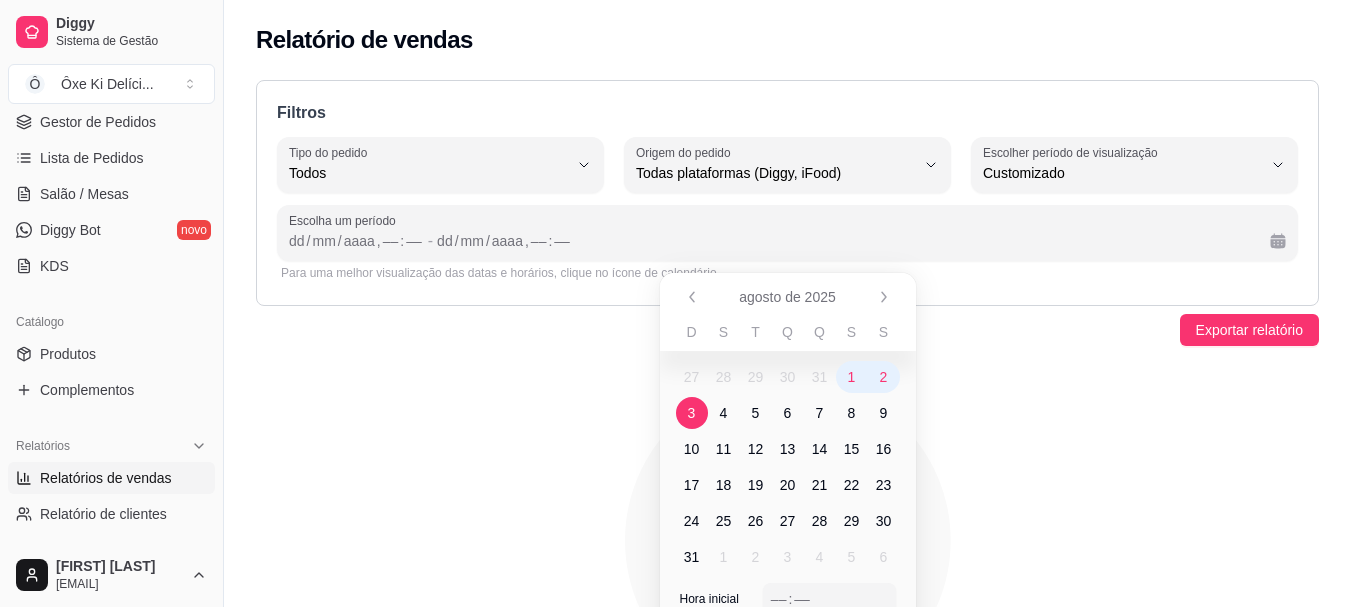 click on "3" at bounding box center (692, 413) 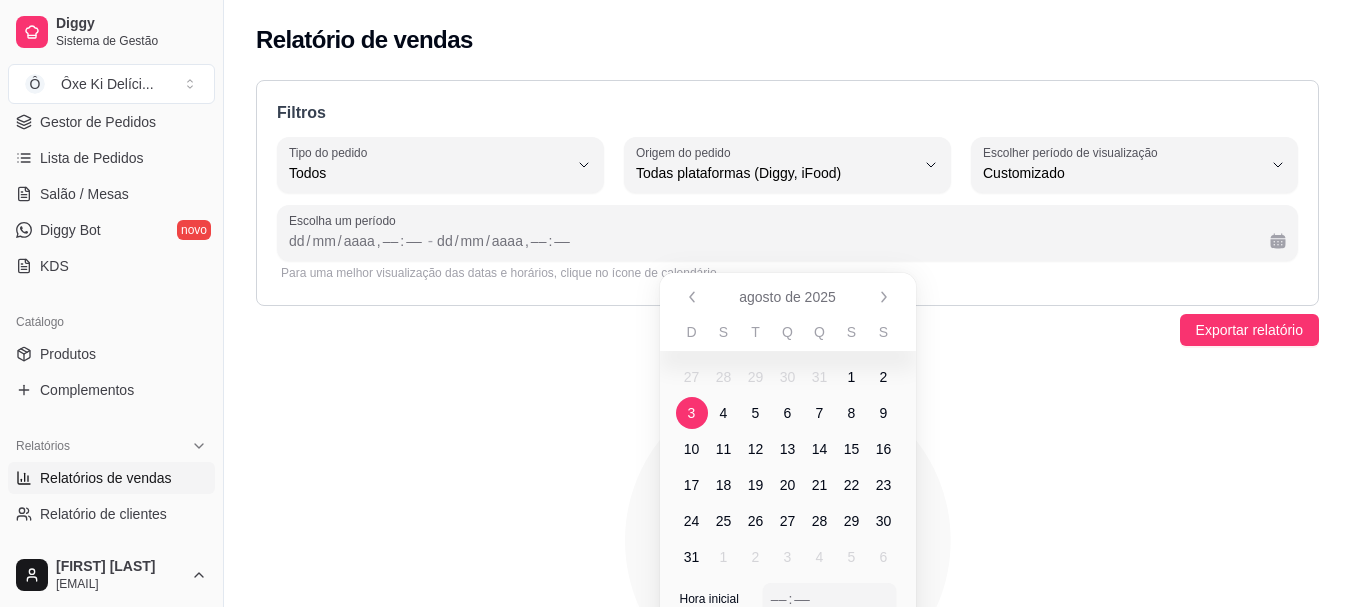 click on "3" at bounding box center (692, 413) 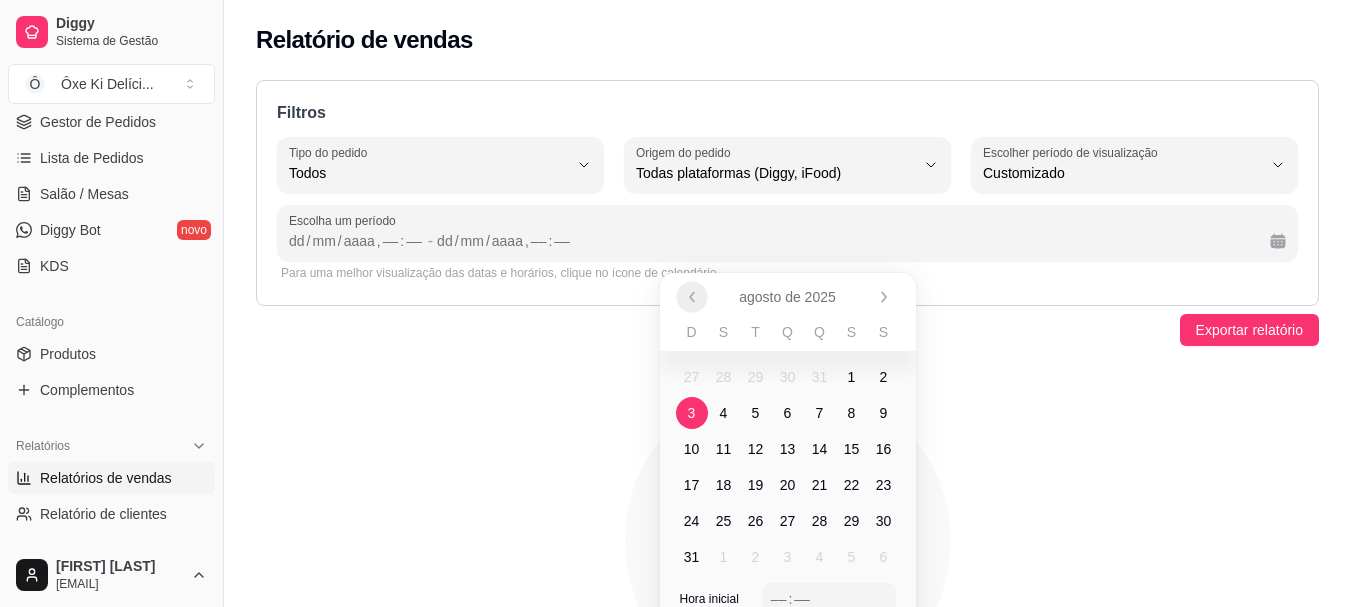 click at bounding box center (691, 296) 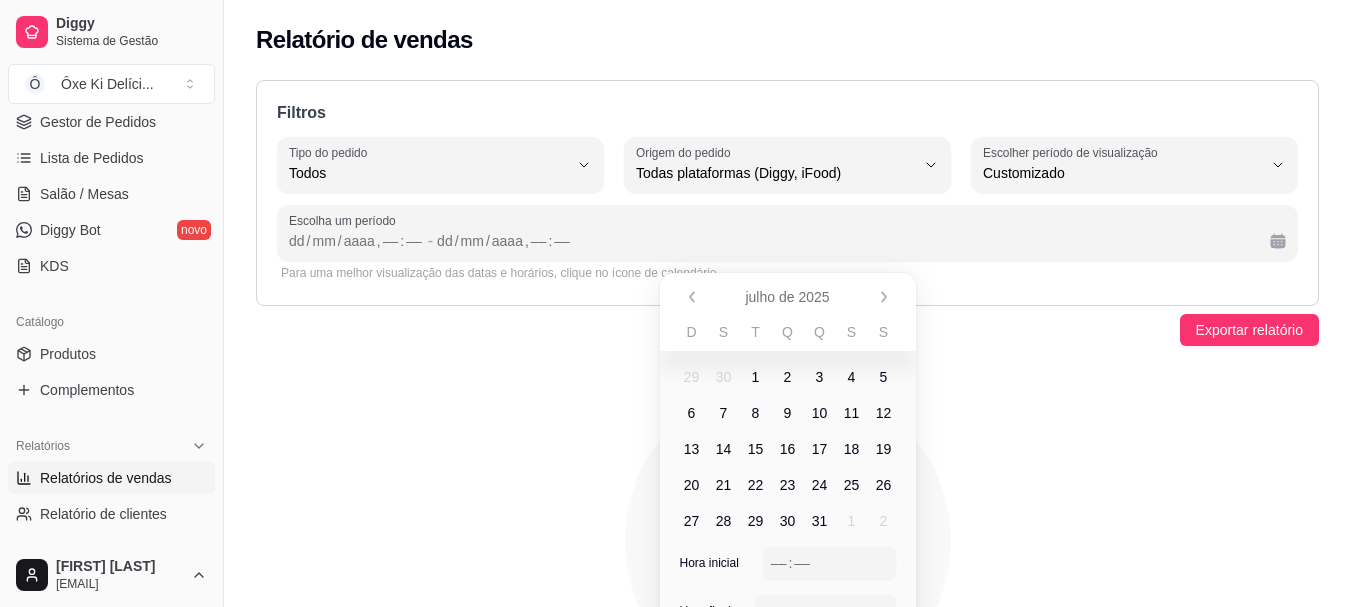 click on "28" at bounding box center (724, 521) 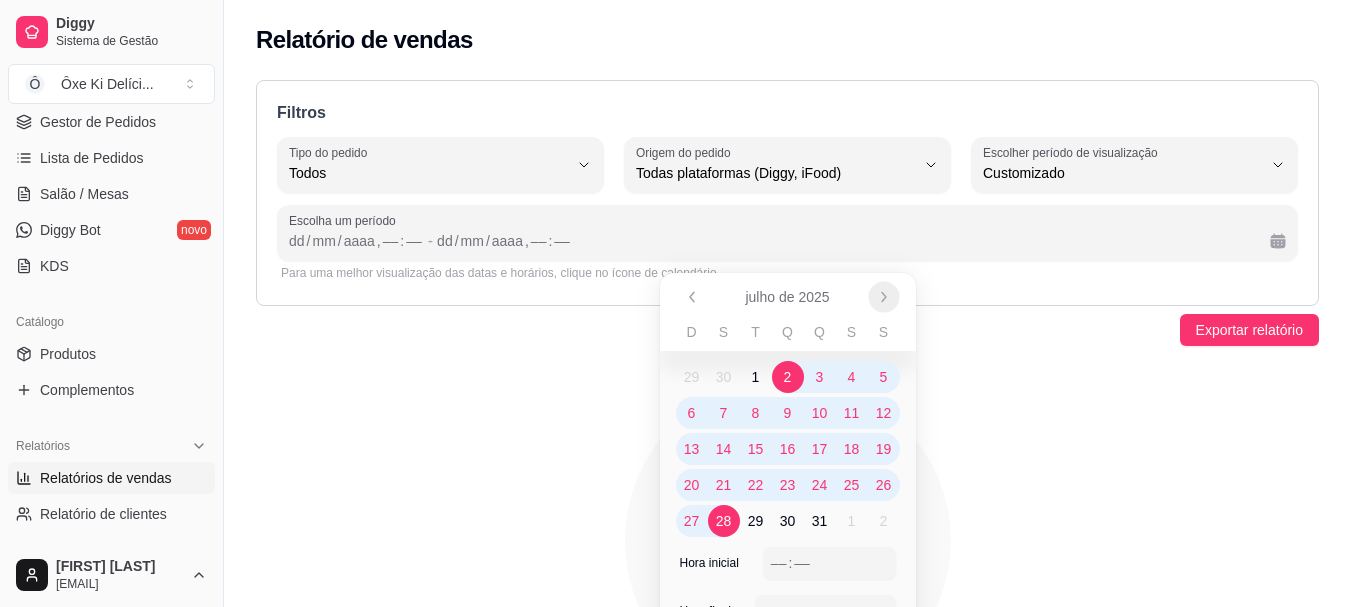 click 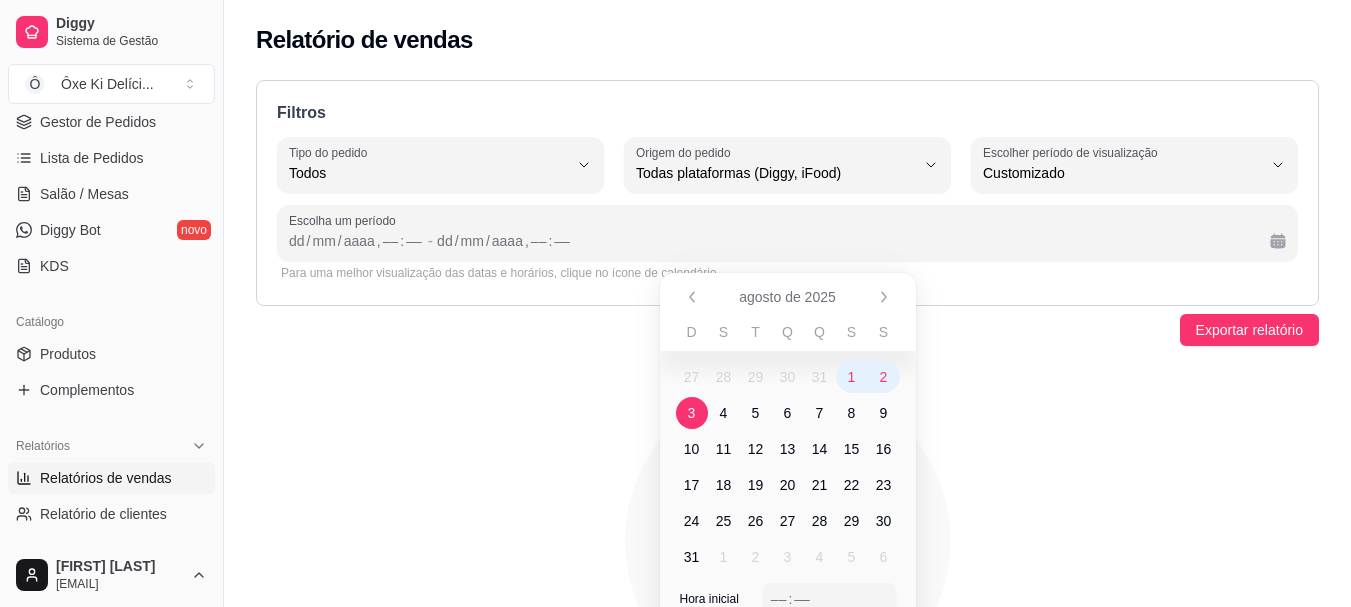 click on "3" at bounding box center [692, 413] 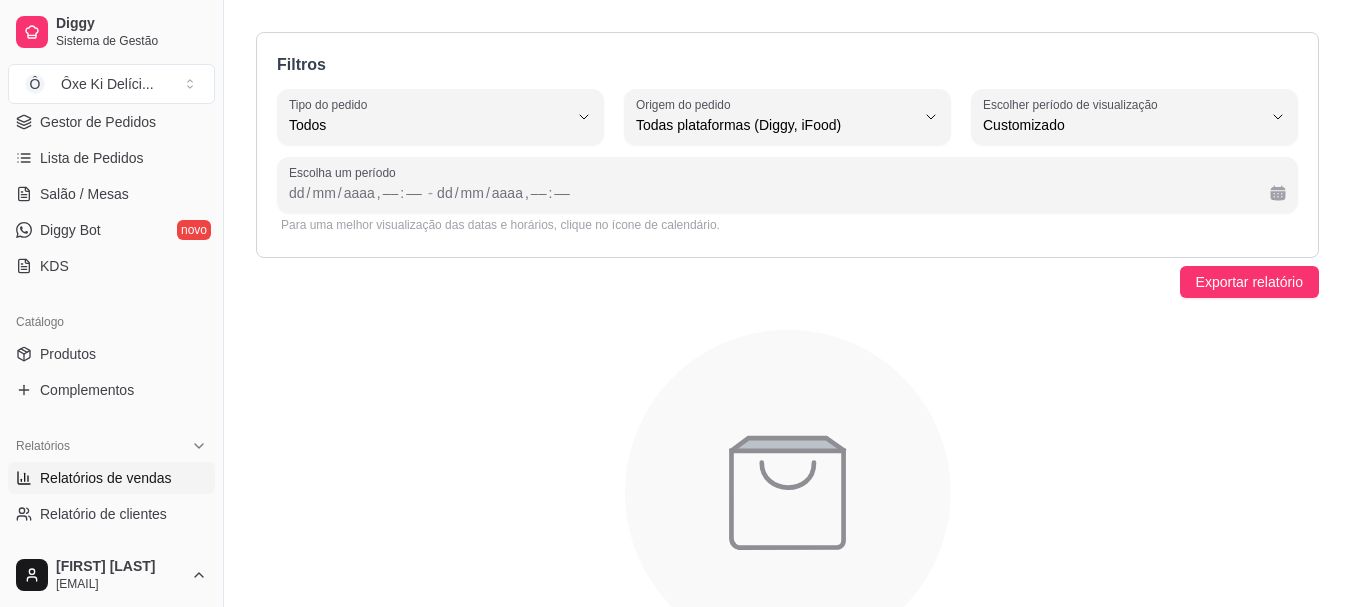 scroll, scrollTop: 12, scrollLeft: 0, axis: vertical 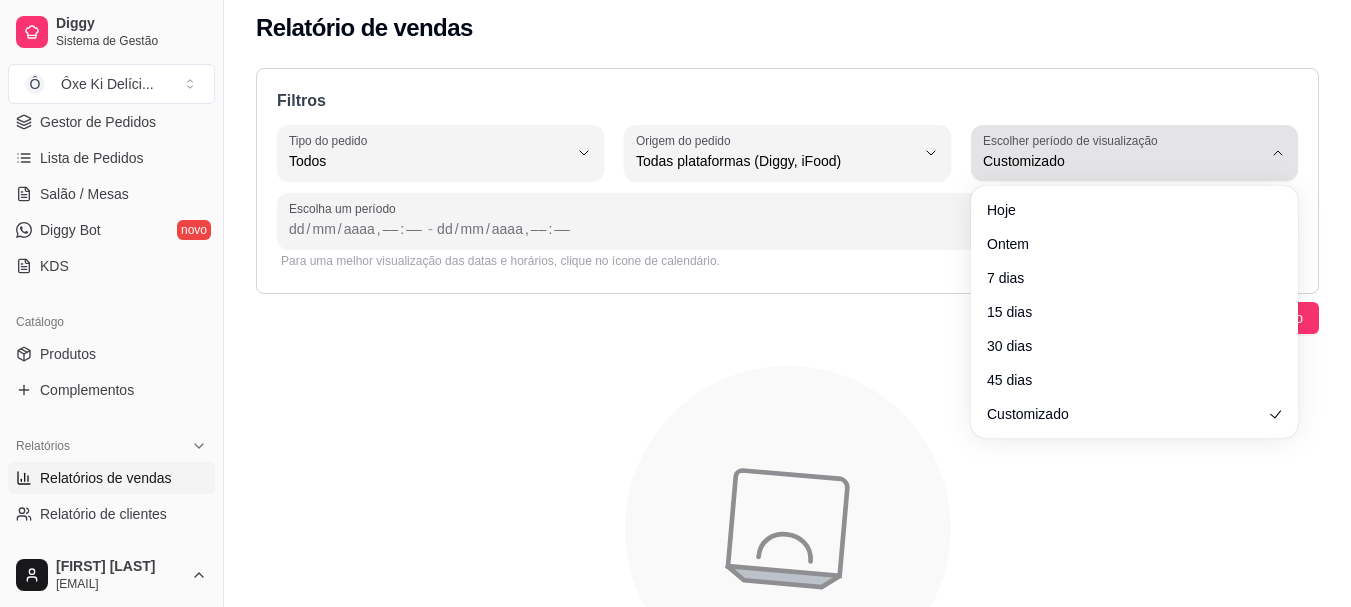 click on "Escolher período de visualização Customizado" at bounding box center [1134, 153] 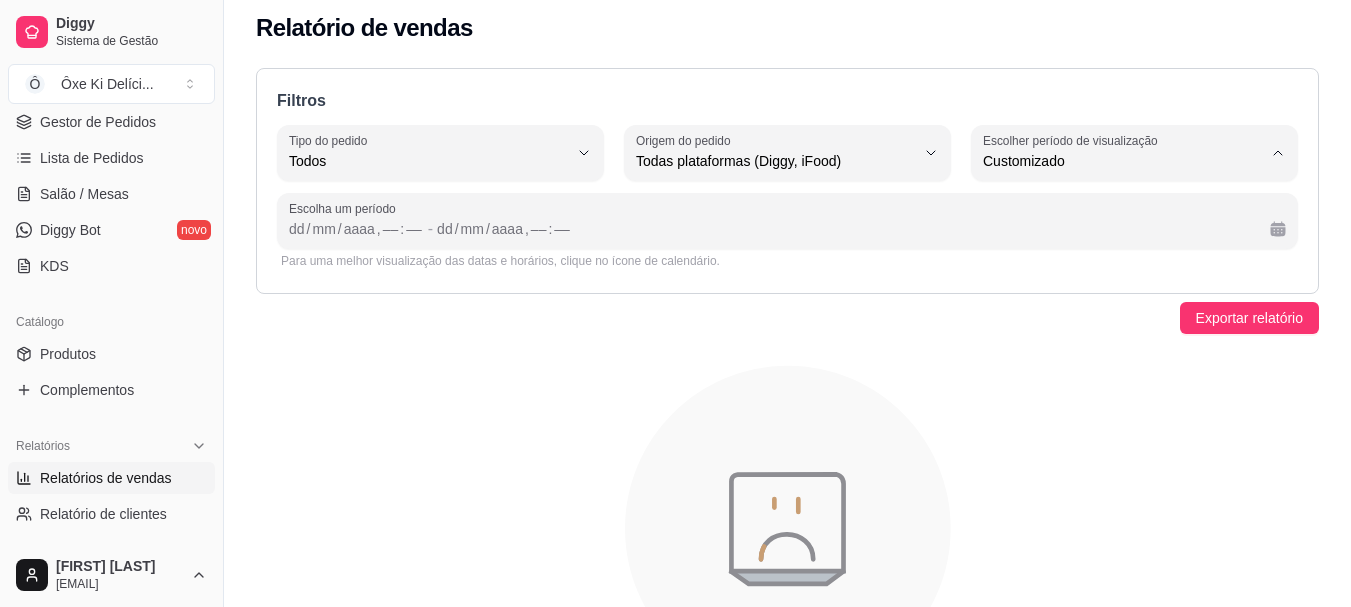 click on "Customizado" at bounding box center (1125, 404) 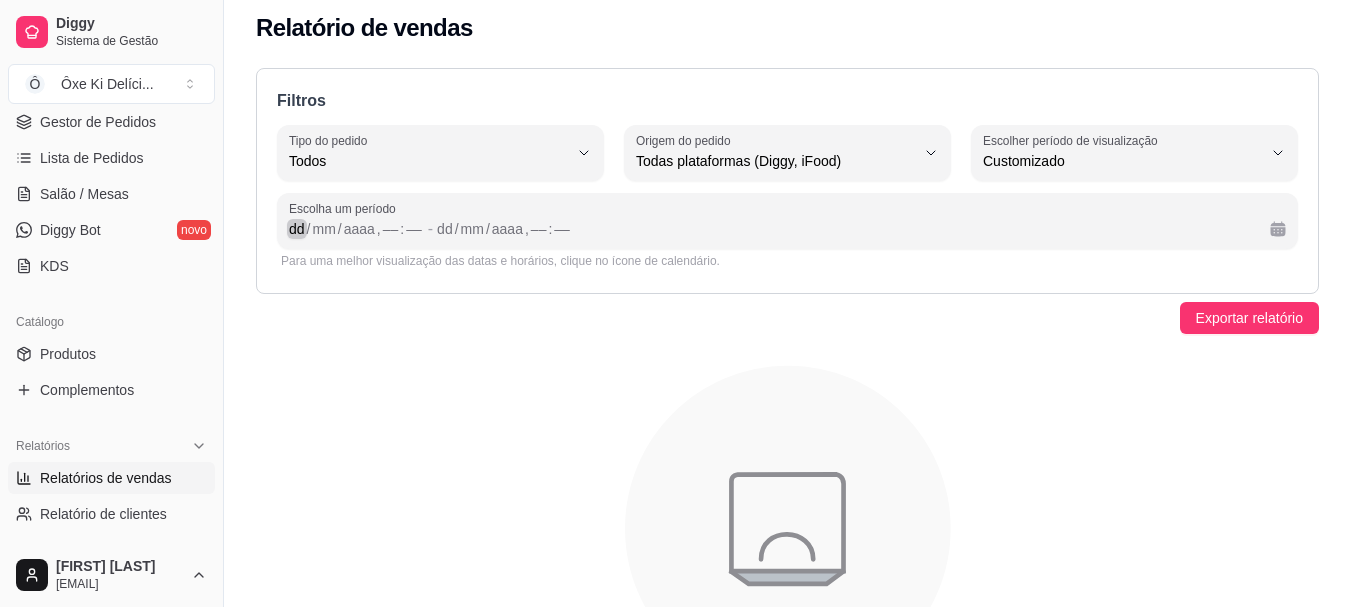 click on "/" at bounding box center (309, 229) 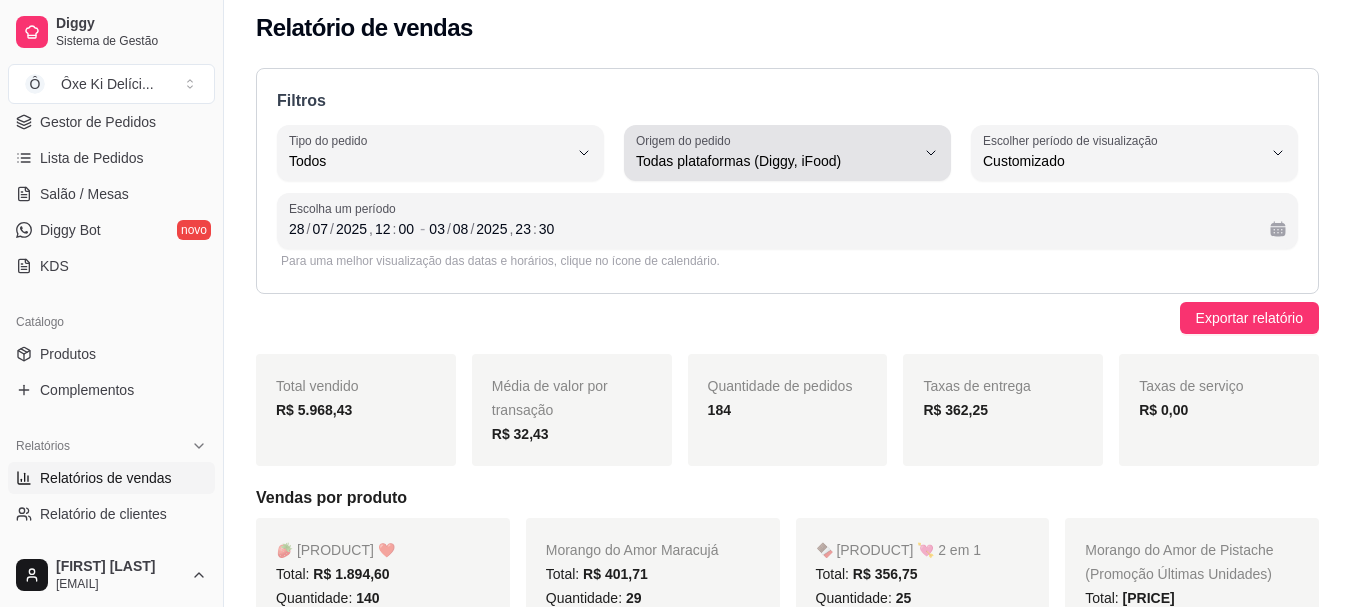 click on "Origem do pedido Todas plataformas (Diggy, iFood)" at bounding box center [787, 153] 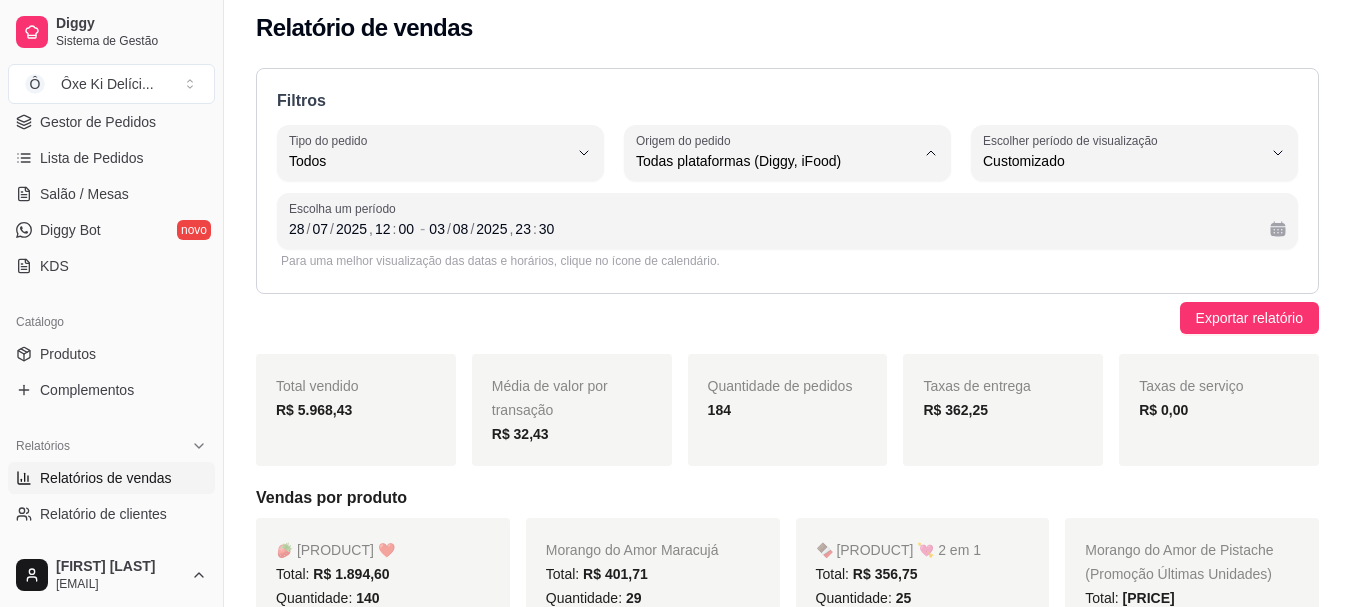 click on "Diggy" at bounding box center (778, 241) 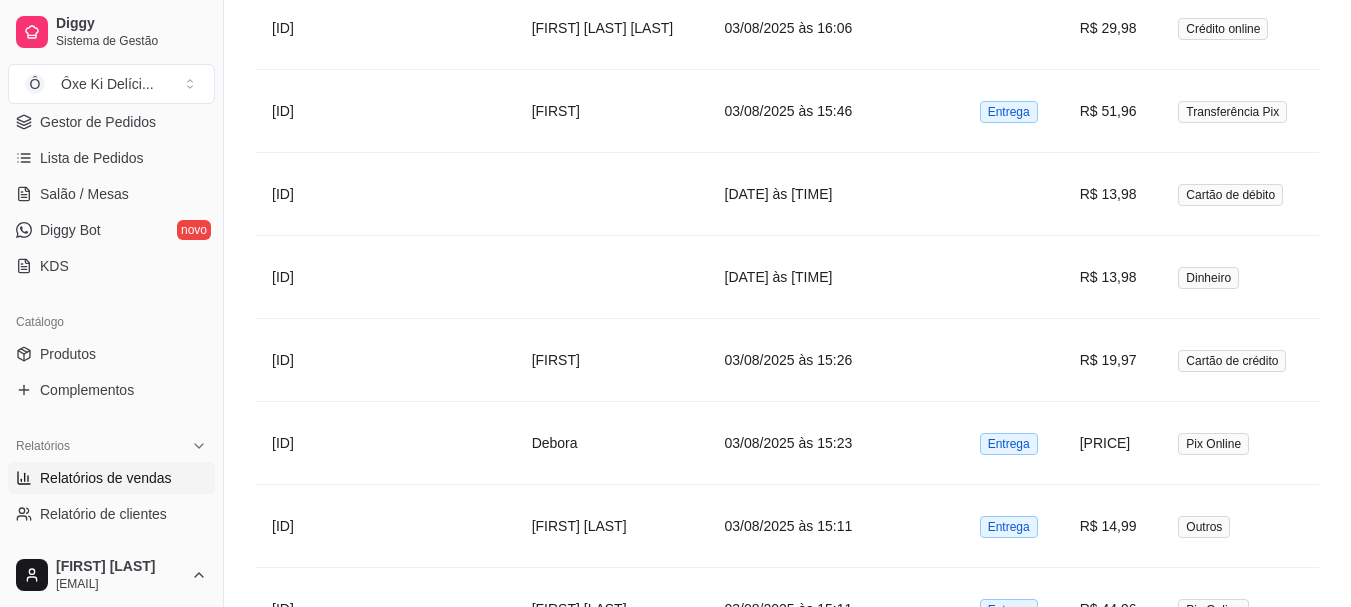 scroll, scrollTop: 4181, scrollLeft: 0, axis: vertical 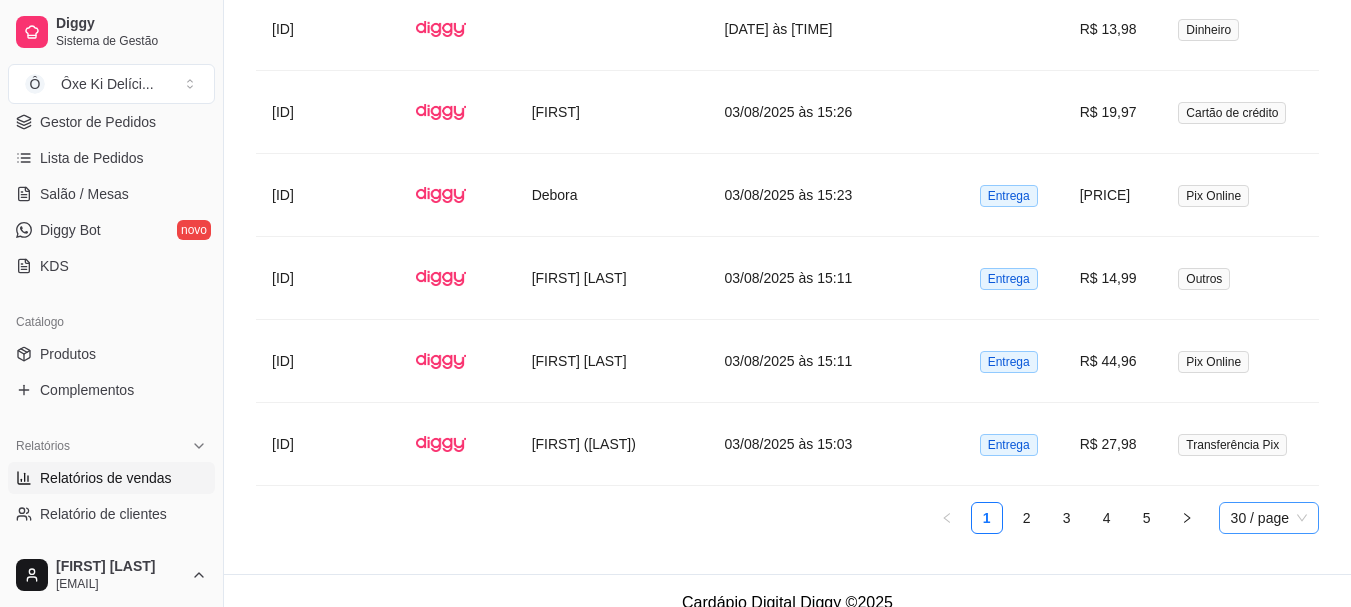 click on "30 / page" at bounding box center [1269, 518] 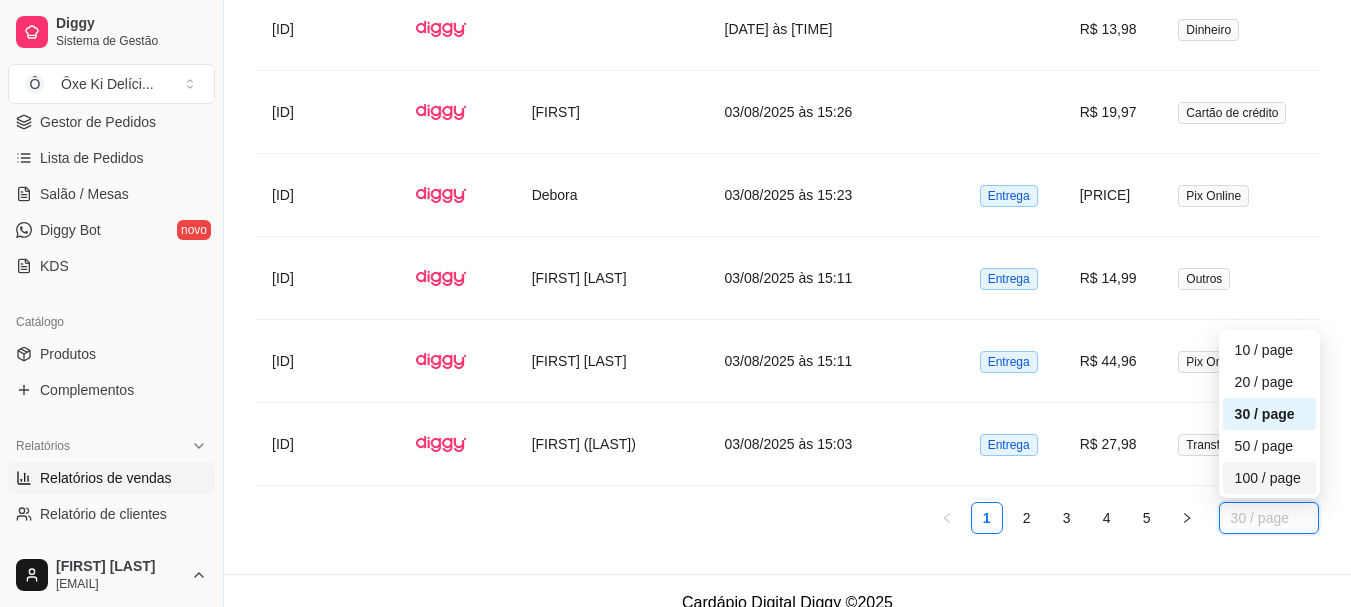 click on "100 / page" at bounding box center (1269, 478) 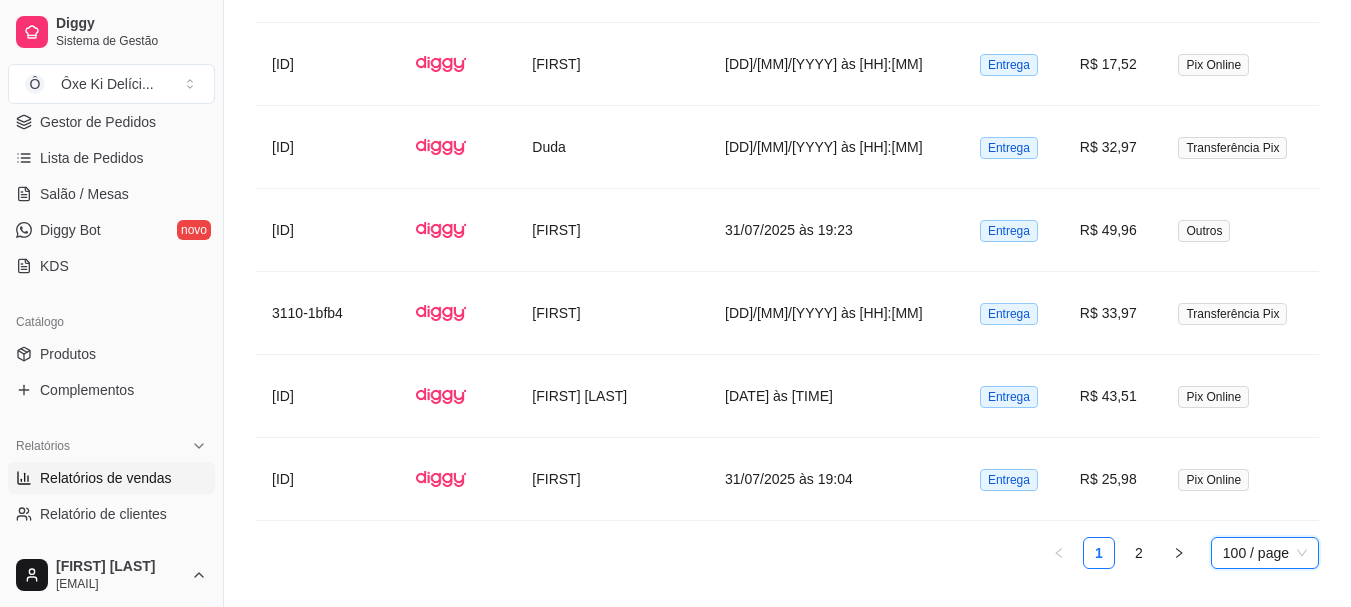 scroll, scrollTop: 9991, scrollLeft: 0, axis: vertical 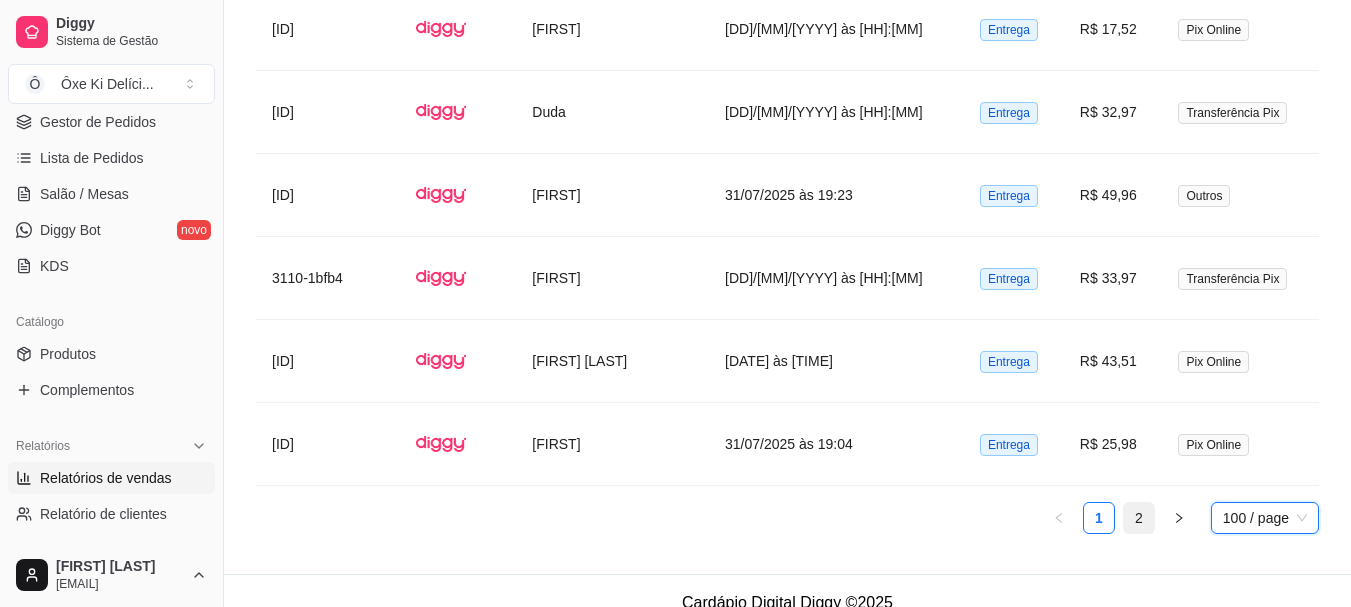 click on "2" at bounding box center (1139, 518) 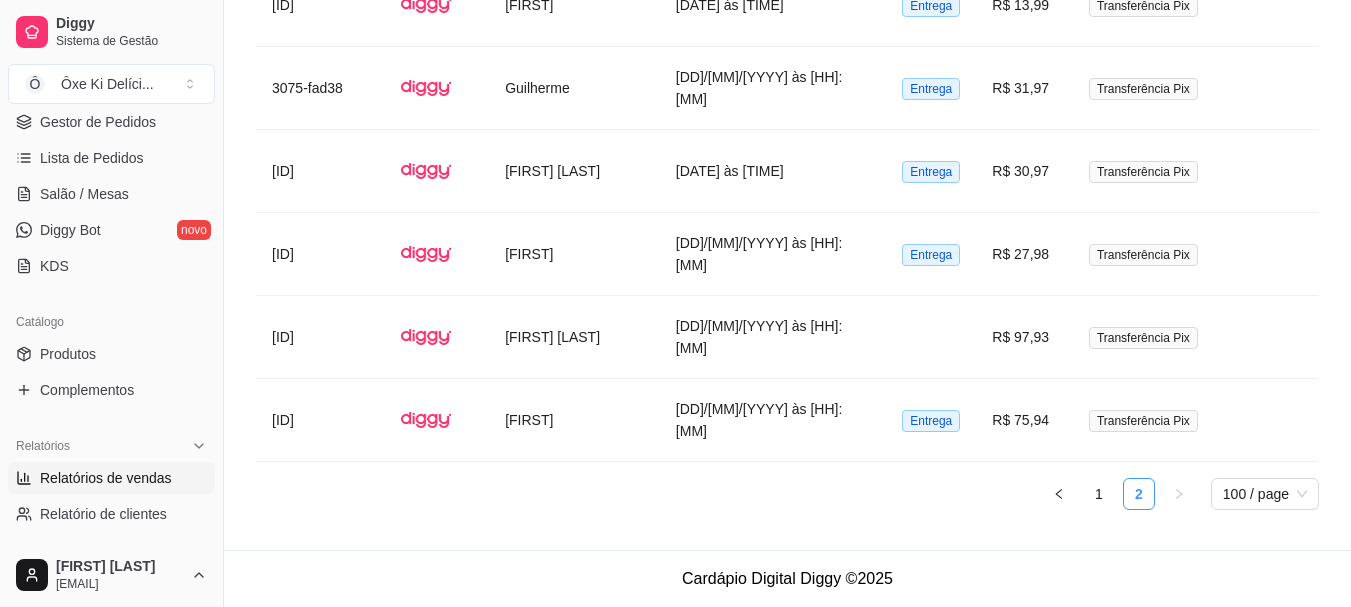 scroll, scrollTop: 4679, scrollLeft: 0, axis: vertical 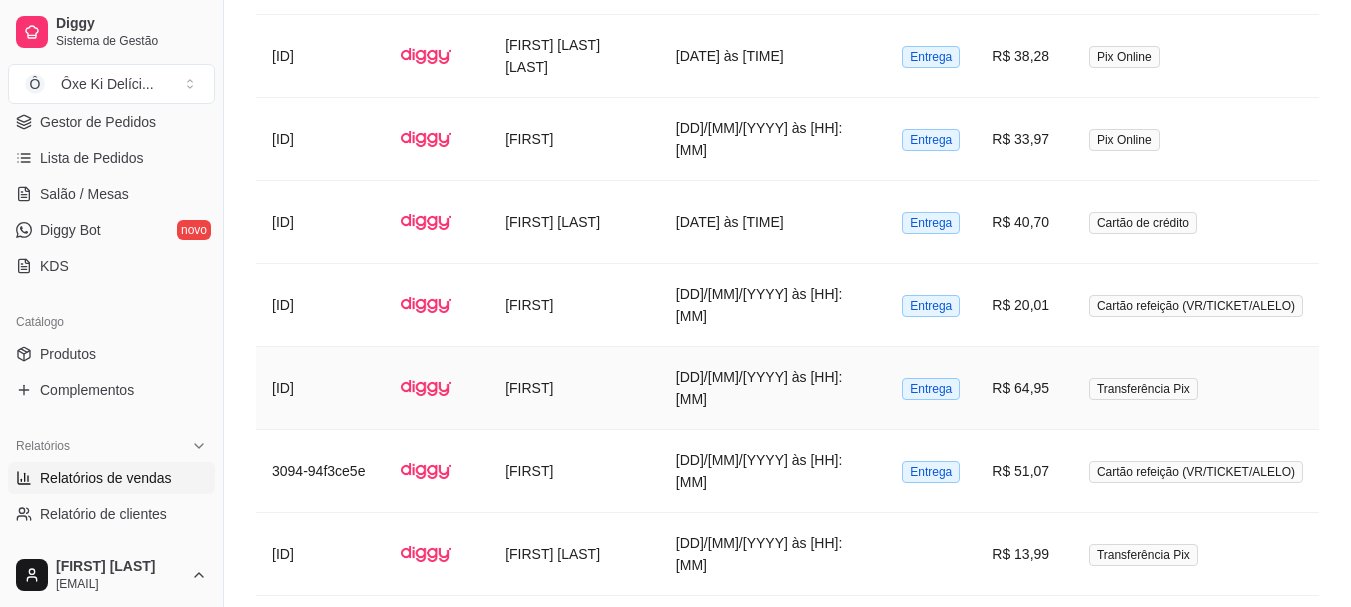 click on "[ID]" at bounding box center [320, 388] 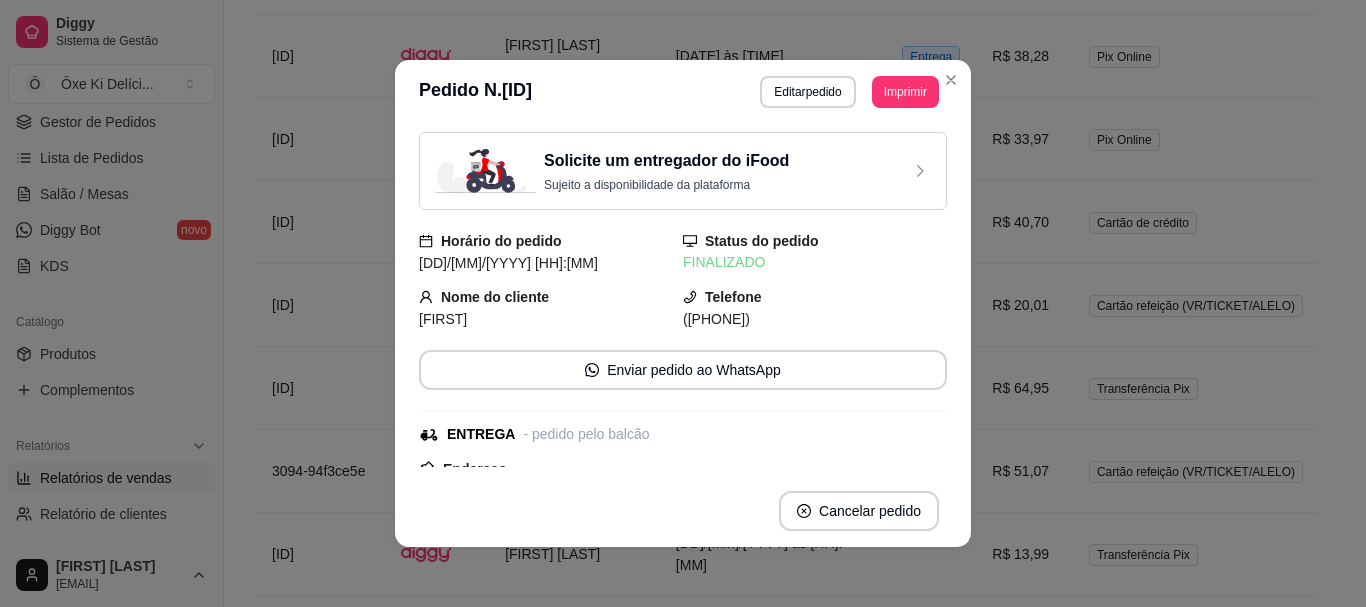 scroll, scrollTop: 538, scrollLeft: 0, axis: vertical 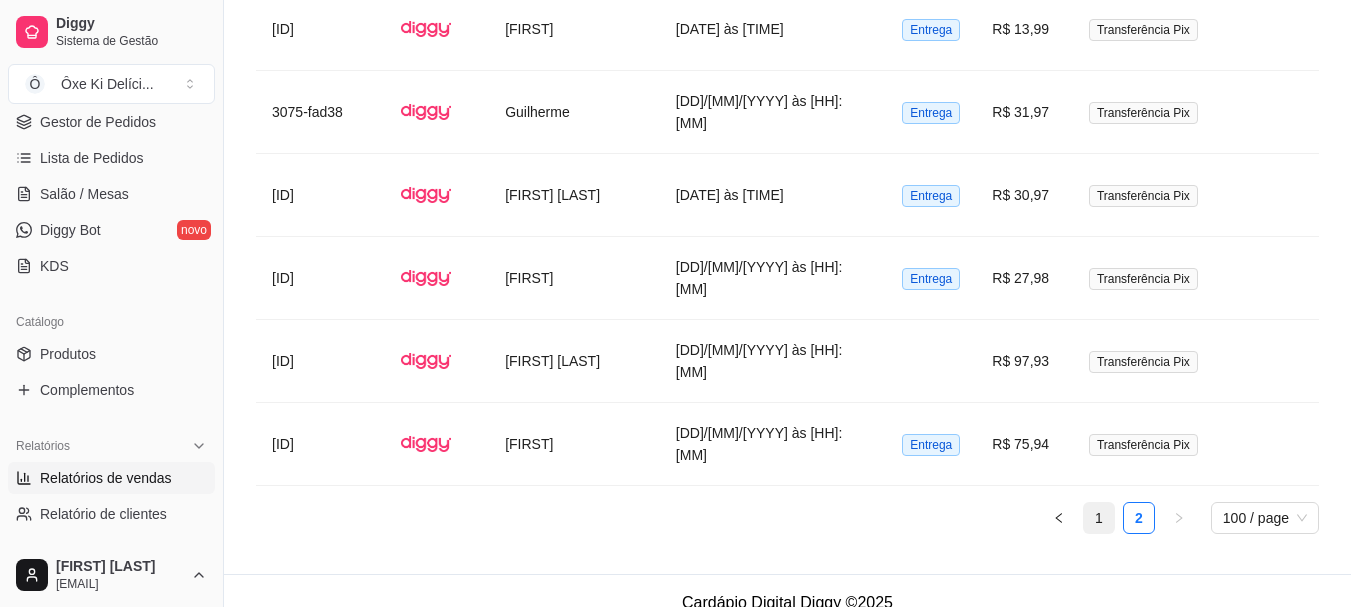 click on "1" at bounding box center [1099, 518] 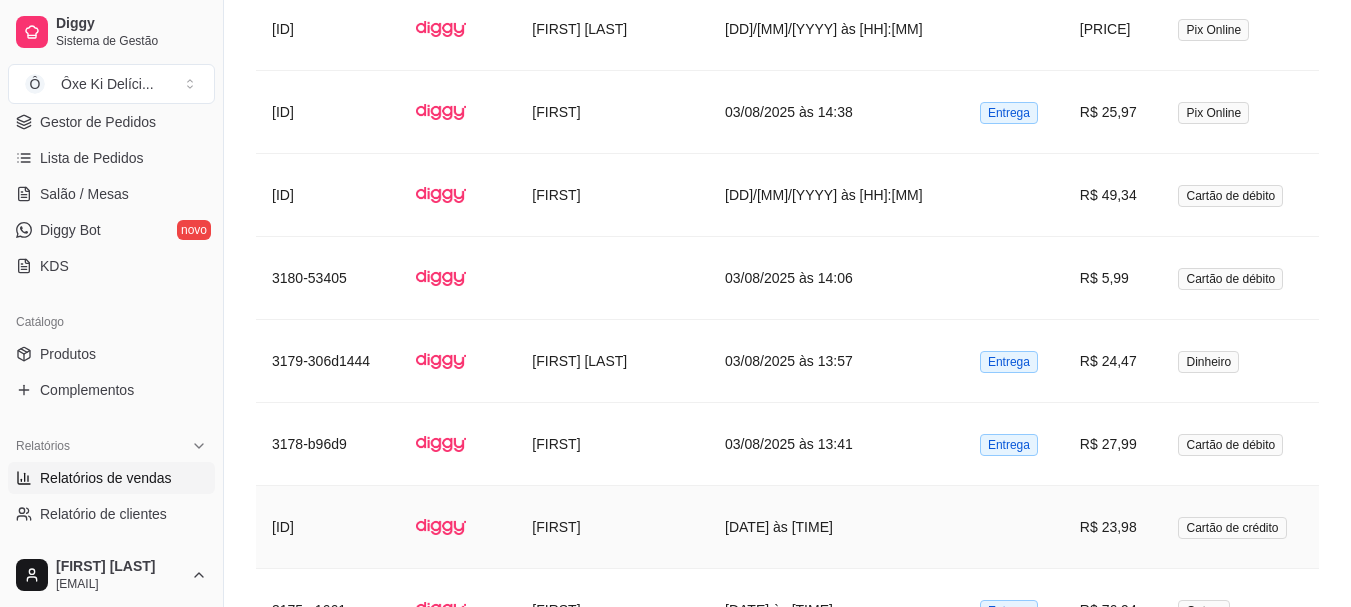 type 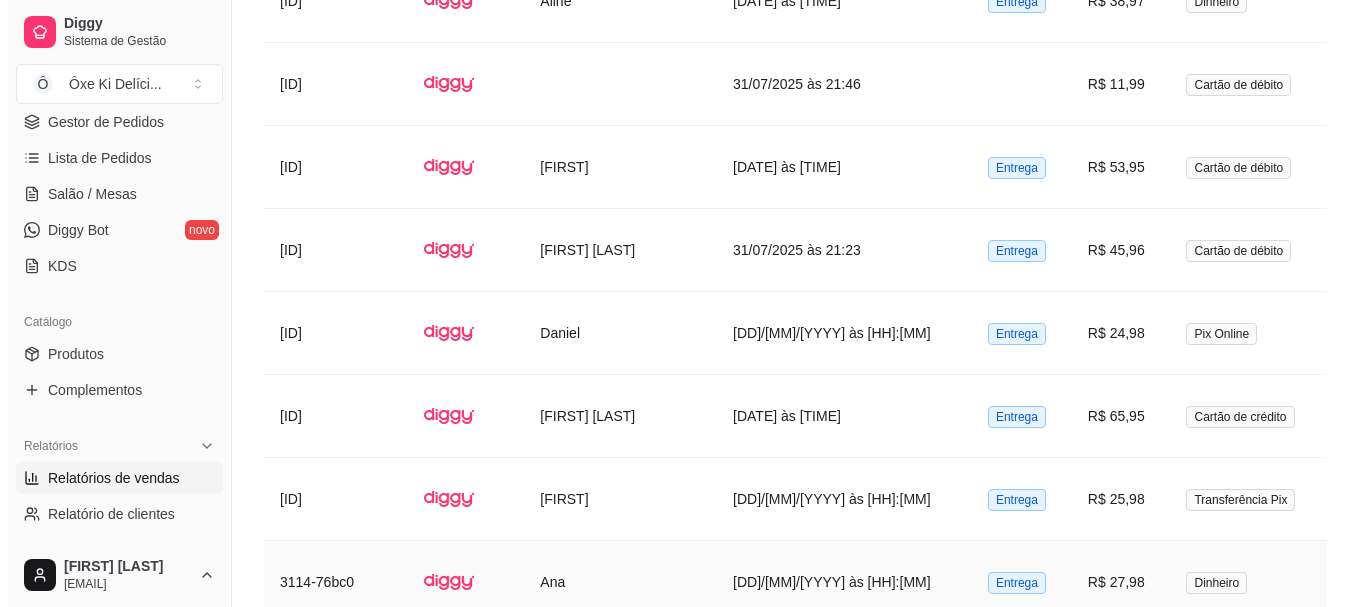 scroll, scrollTop: 9351, scrollLeft: 0, axis: vertical 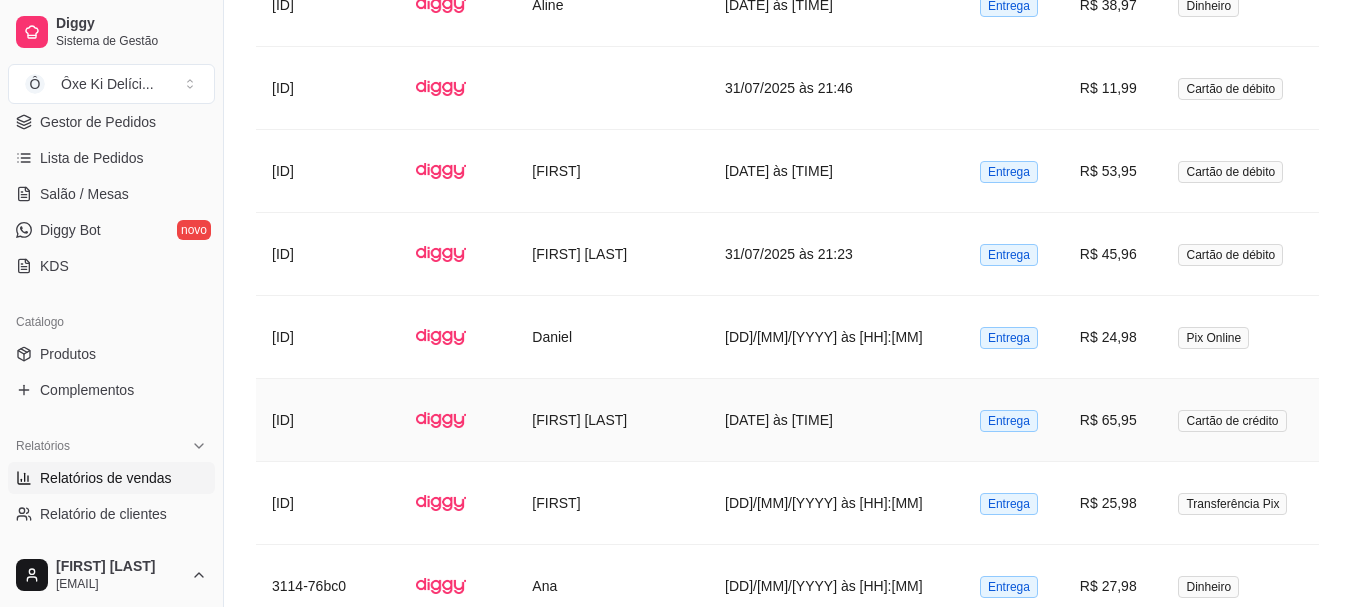 click on "[ID]" at bounding box center [328, 420] 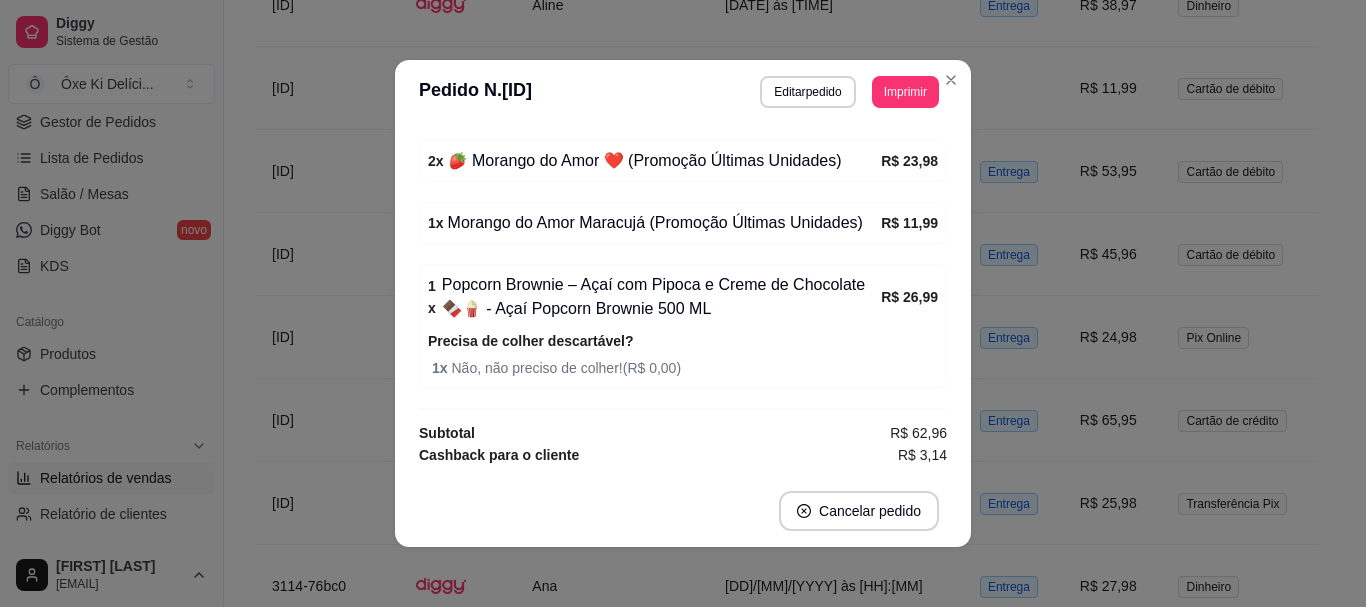 scroll, scrollTop: 702, scrollLeft: 0, axis: vertical 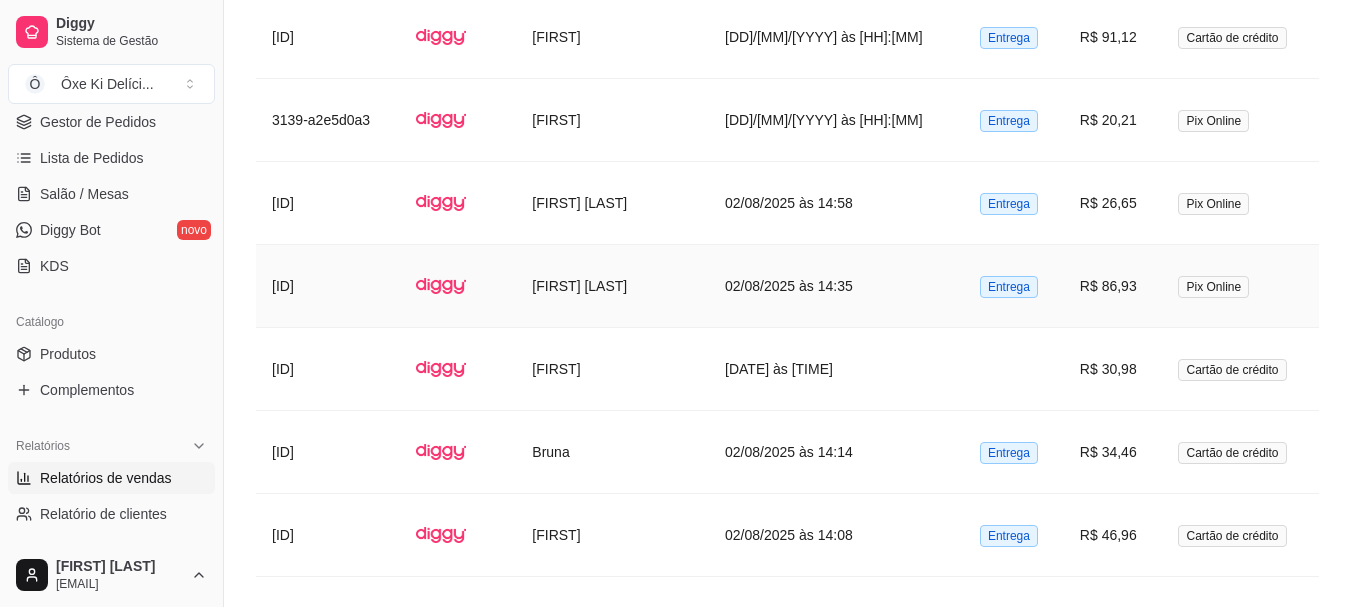 click on "[ID]" at bounding box center [328, 286] 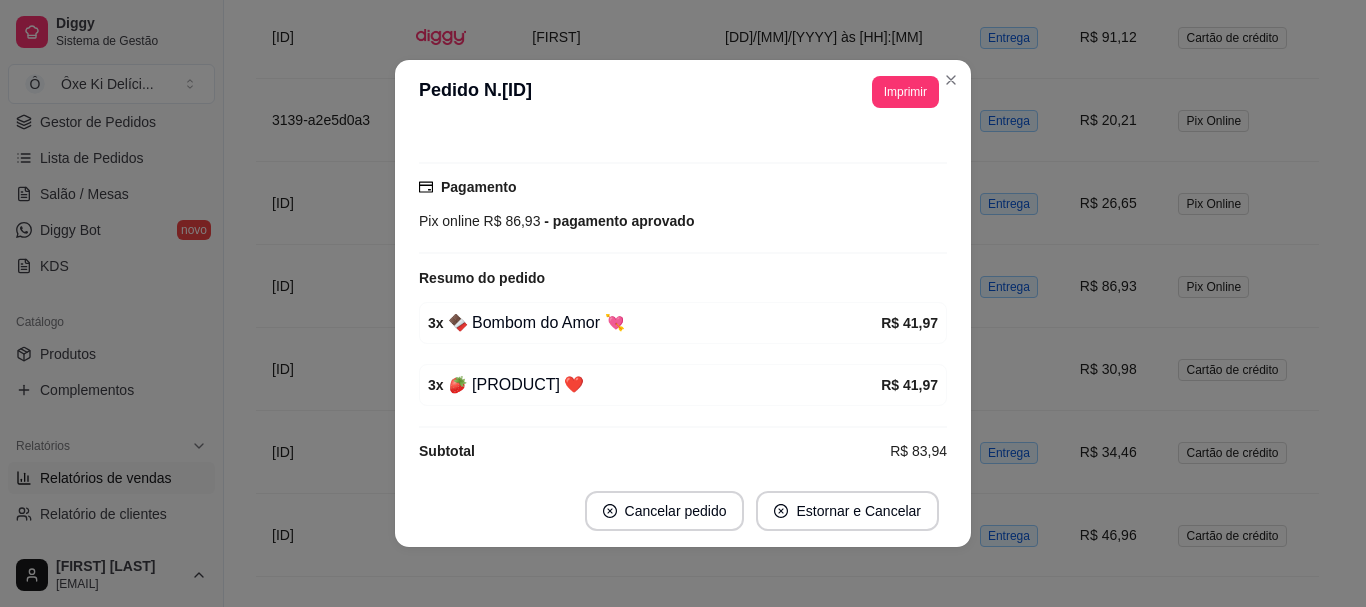scroll, scrollTop: 558, scrollLeft: 0, axis: vertical 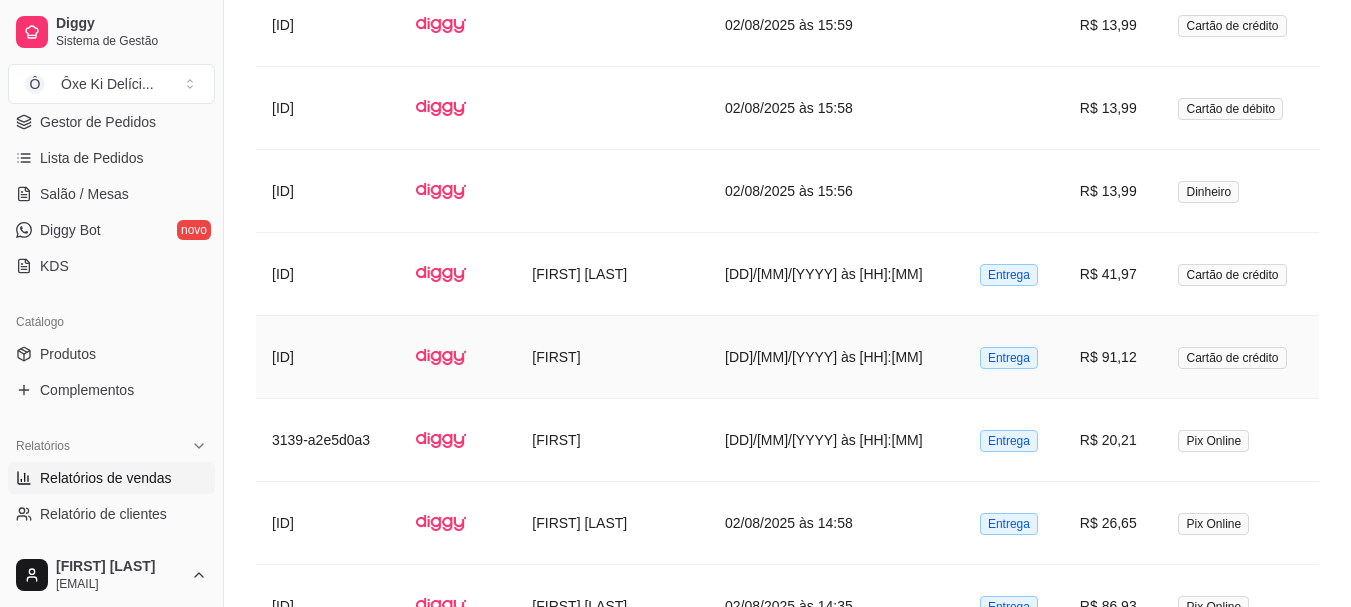 click on "[ID]" at bounding box center (328, 357) 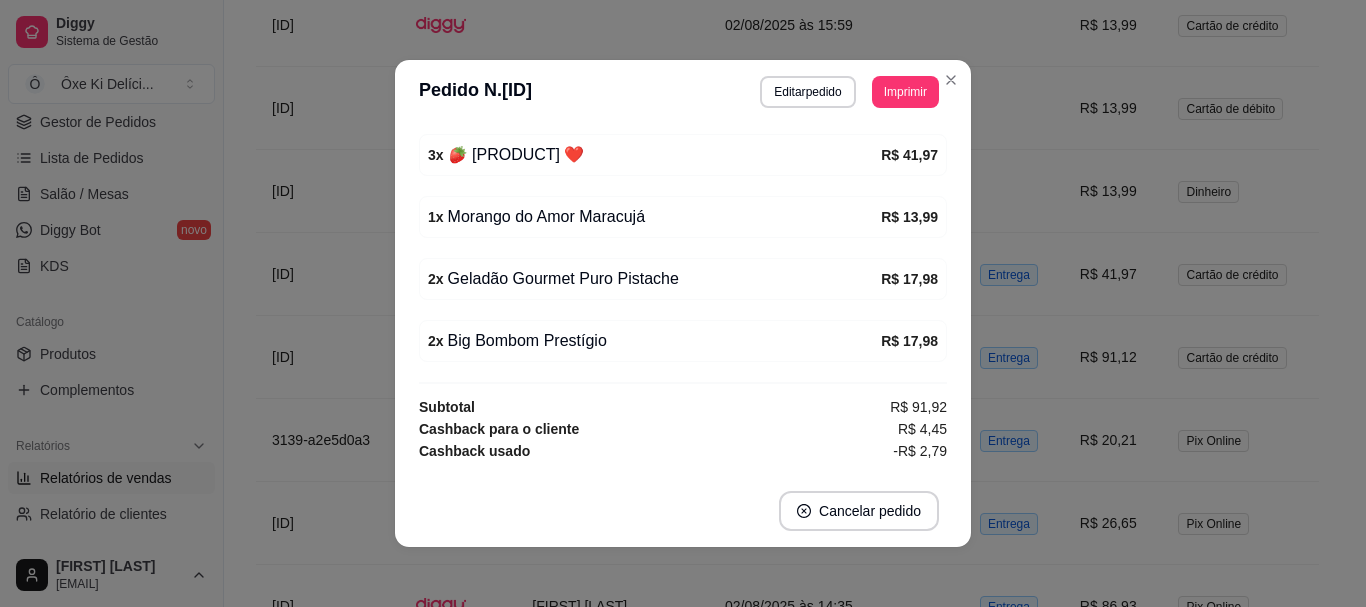 scroll, scrollTop: 704, scrollLeft: 0, axis: vertical 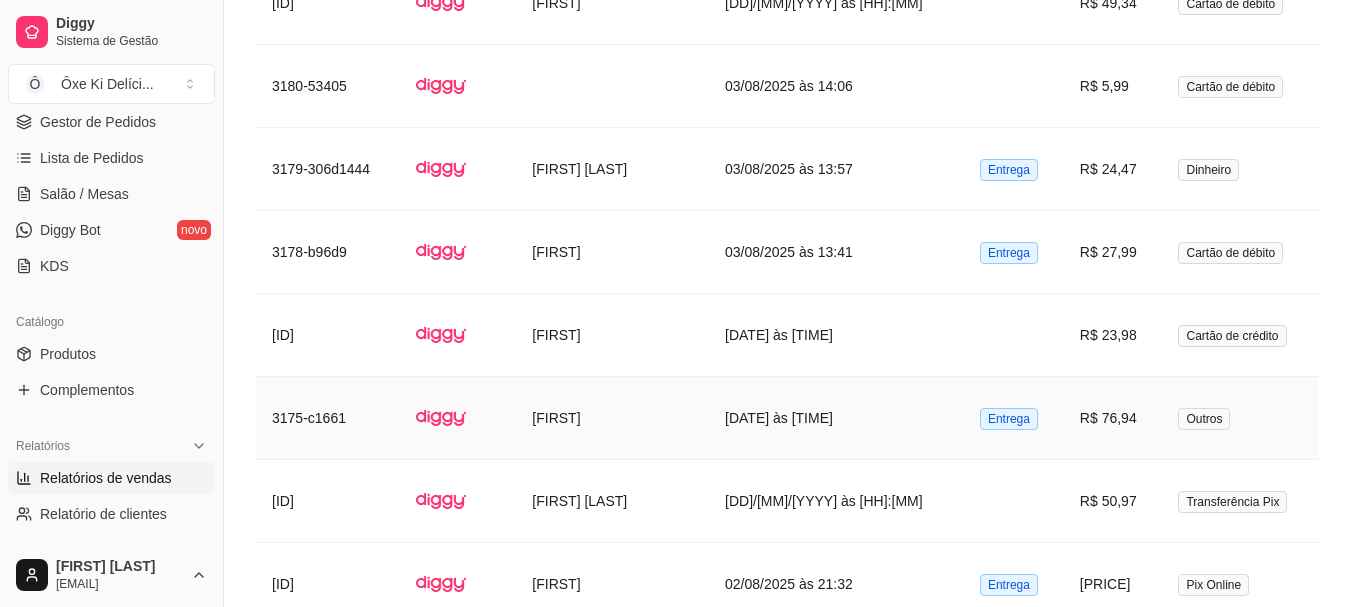 click on "3175-c1661" at bounding box center (328, 418) 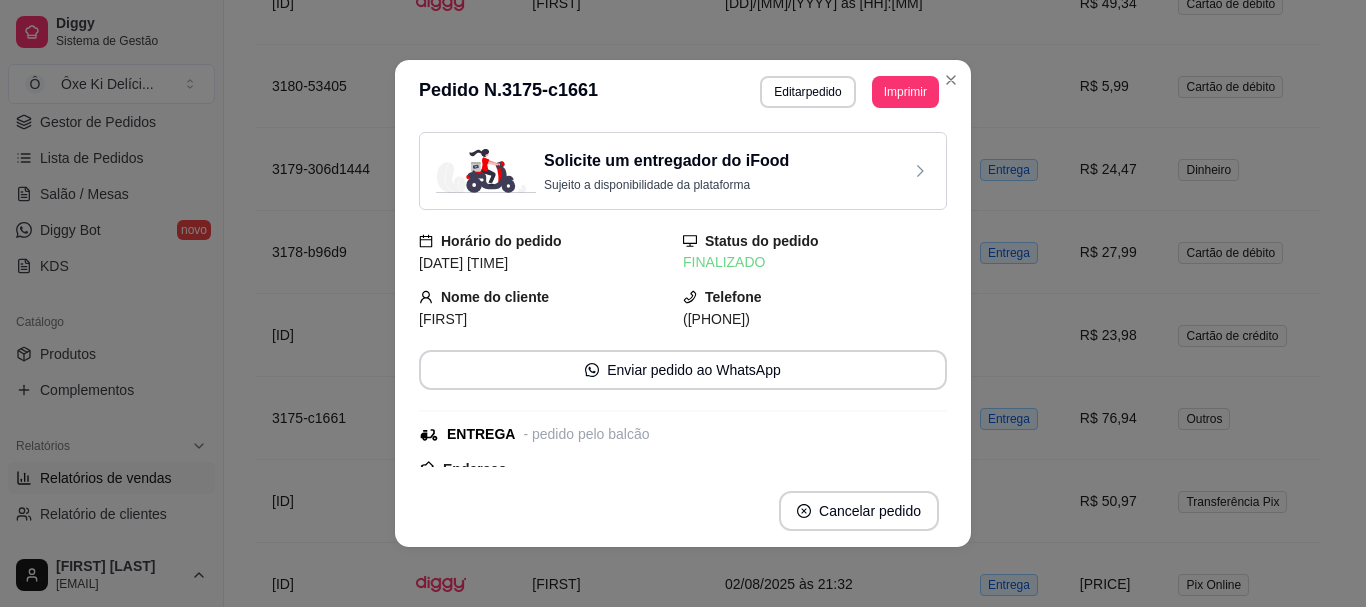 scroll, scrollTop: 4, scrollLeft: 0, axis: vertical 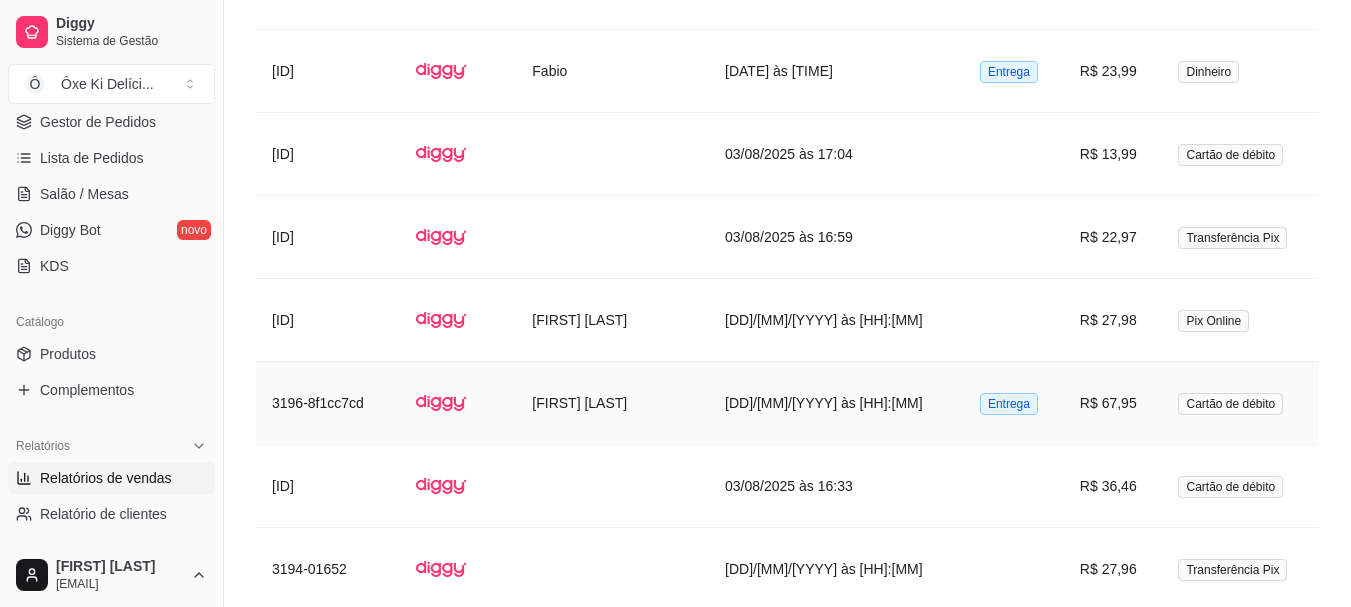 click on "3196-8f1cc7cd" at bounding box center [328, 403] 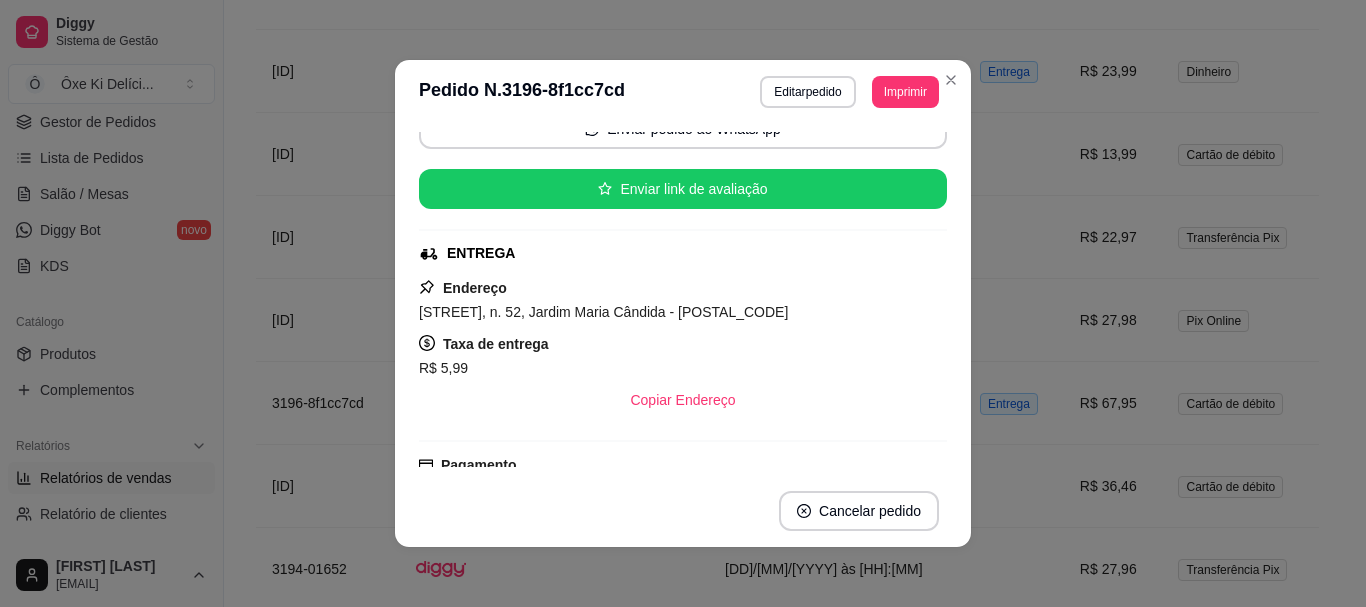 scroll, scrollTop: 616, scrollLeft: 0, axis: vertical 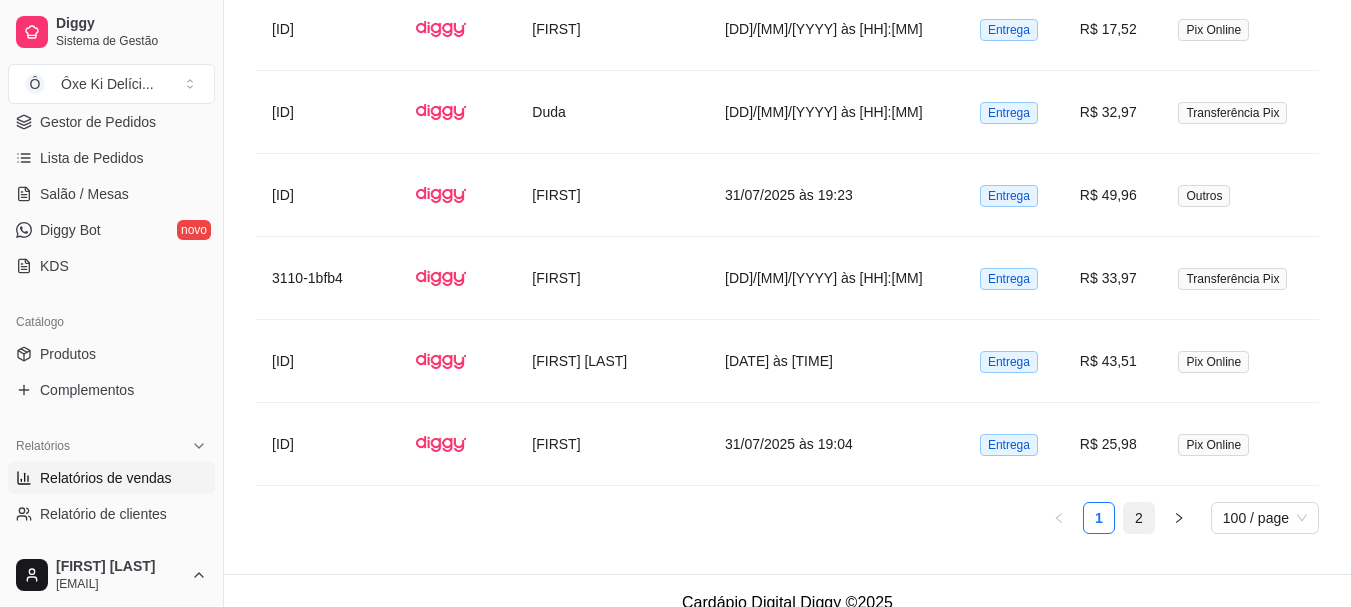 click on "2" at bounding box center [1139, 518] 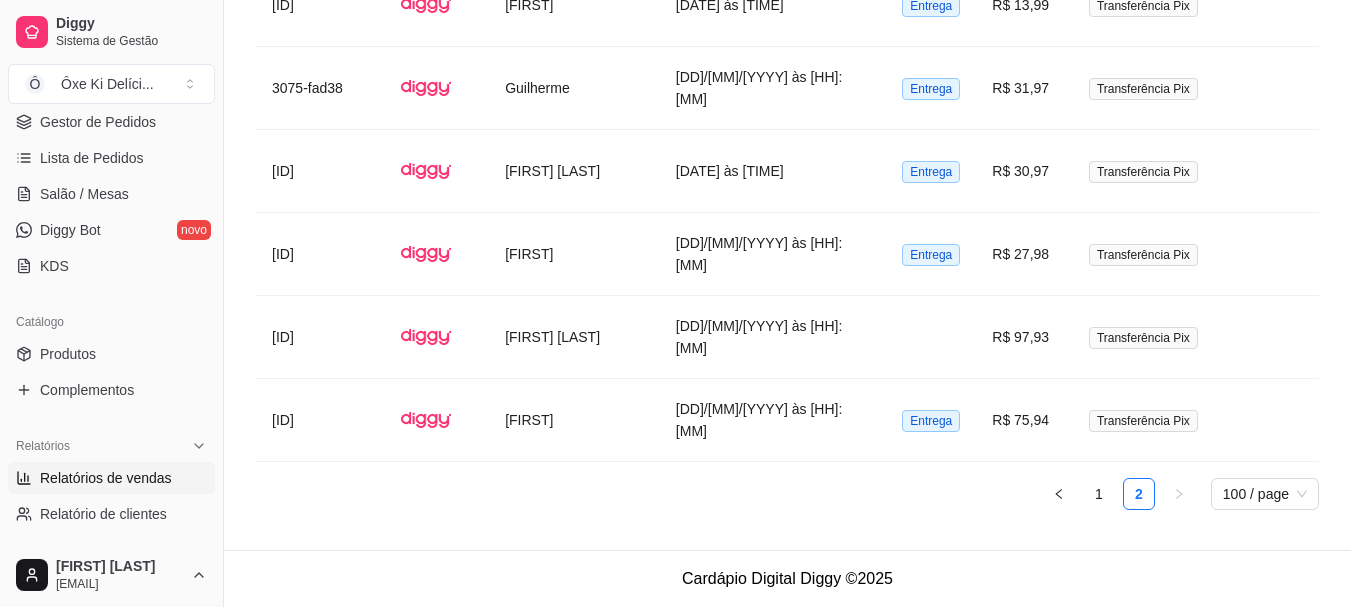 scroll, scrollTop: 4679, scrollLeft: 0, axis: vertical 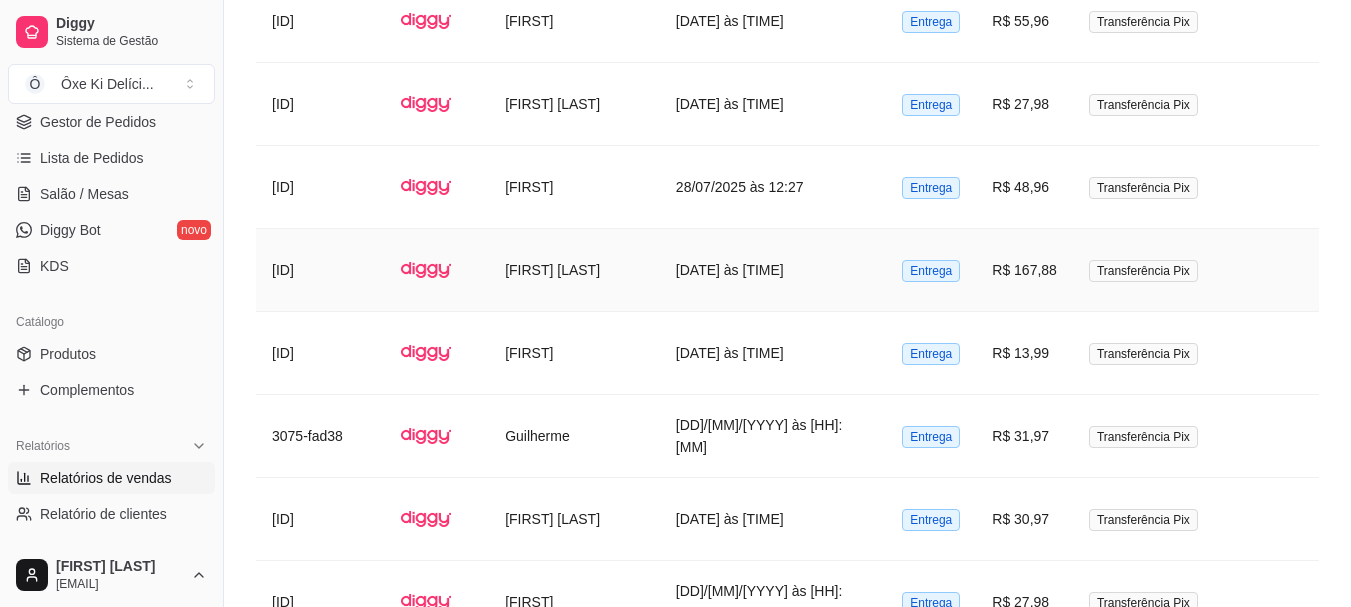 click on "[ID]" at bounding box center (320, 270) 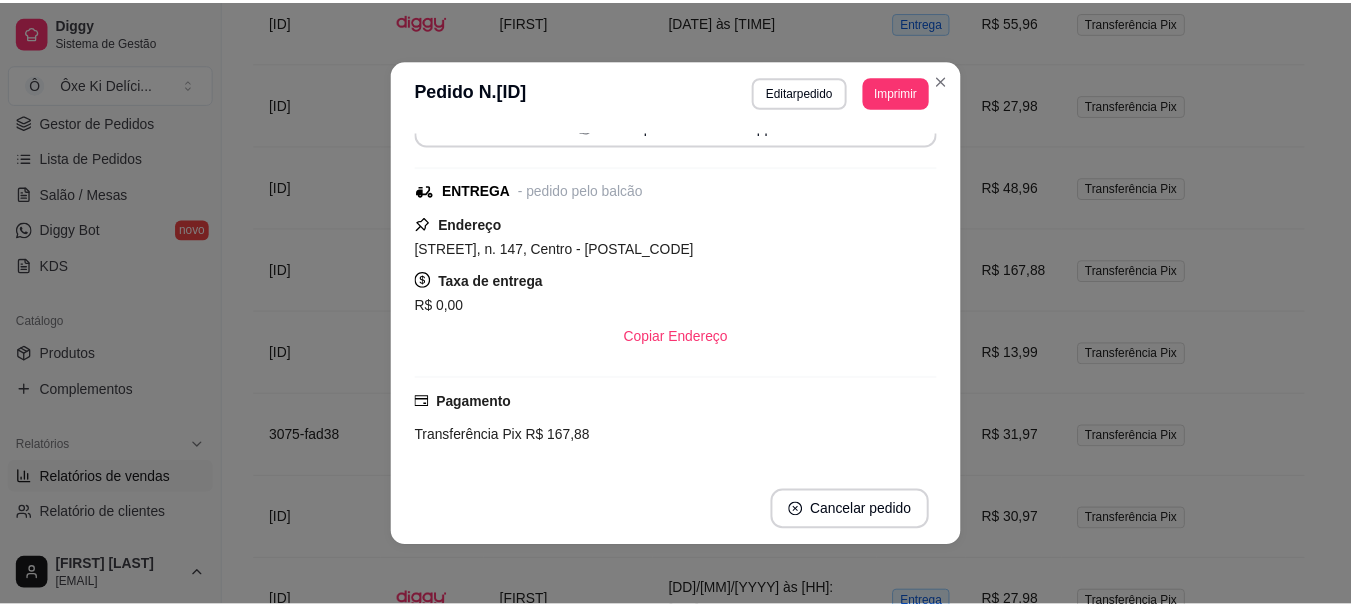 scroll, scrollTop: 476, scrollLeft: 0, axis: vertical 